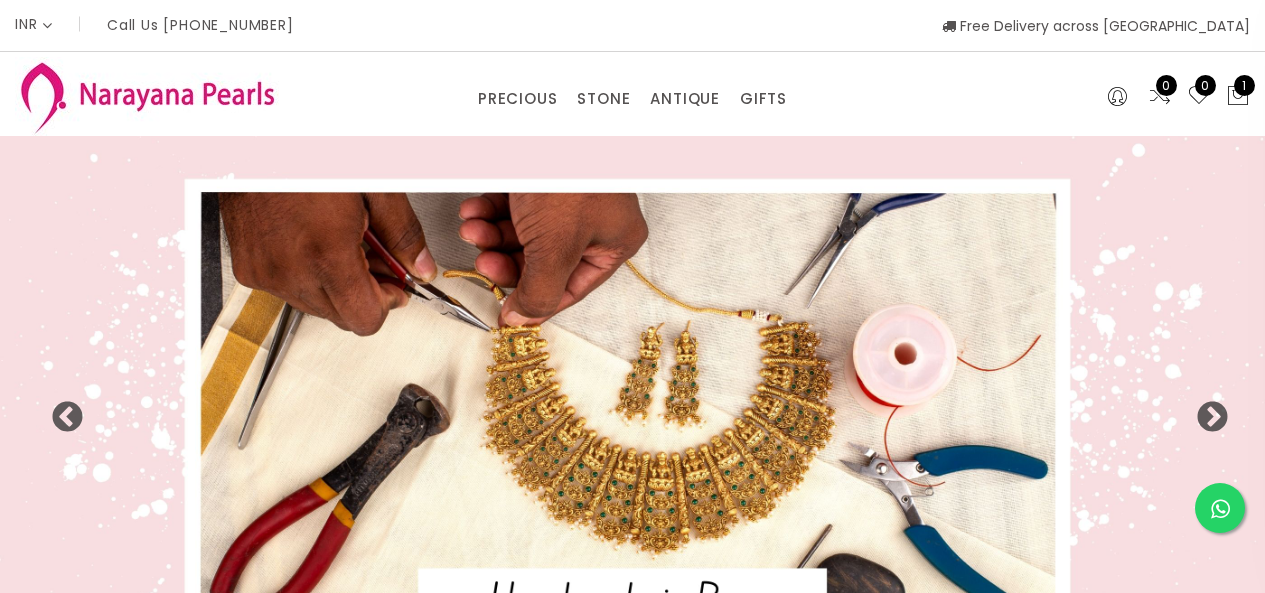 select on "INR" 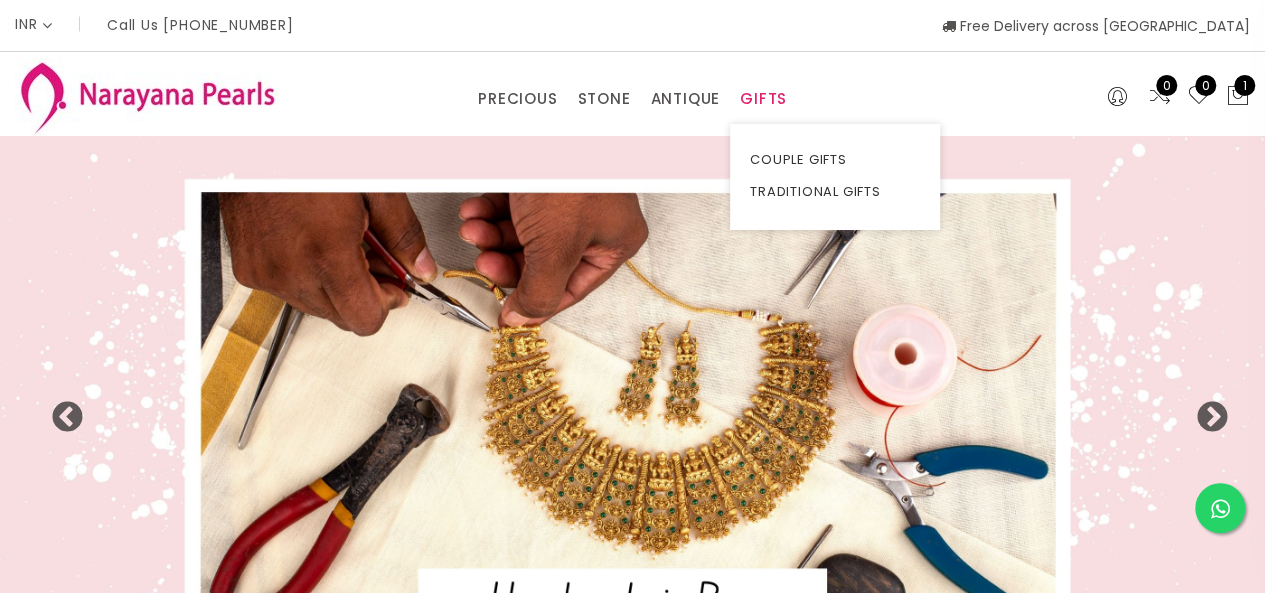 click on "GIFTS" at bounding box center [763, 99] 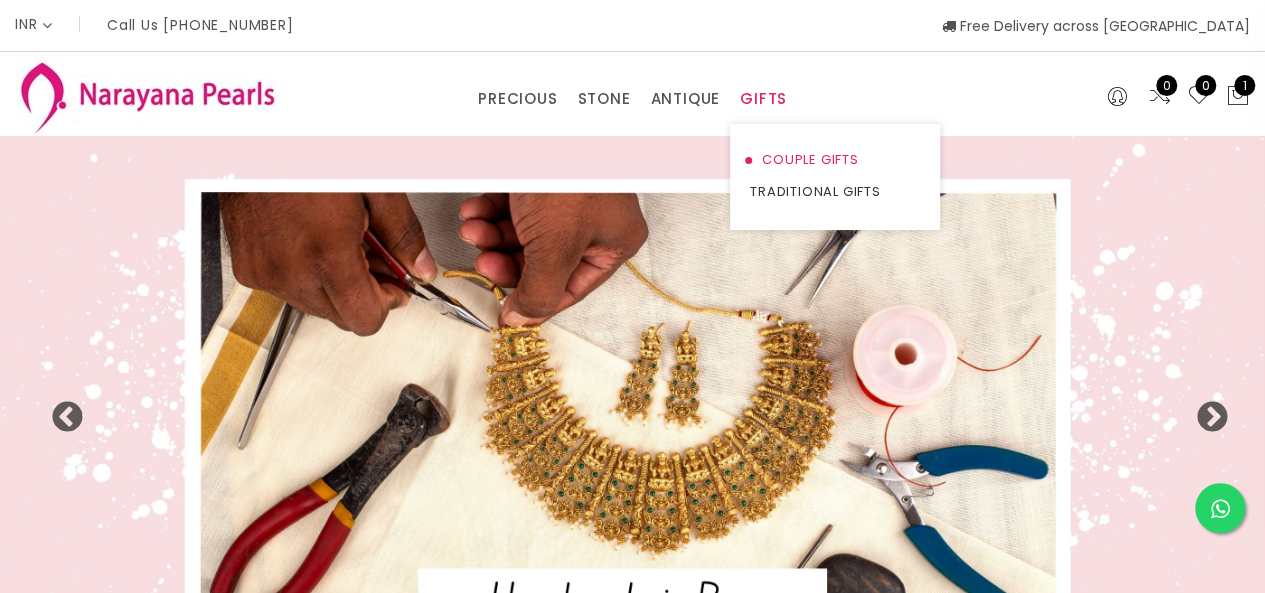 click on "COUPLE GIFTS" at bounding box center (835, 160) 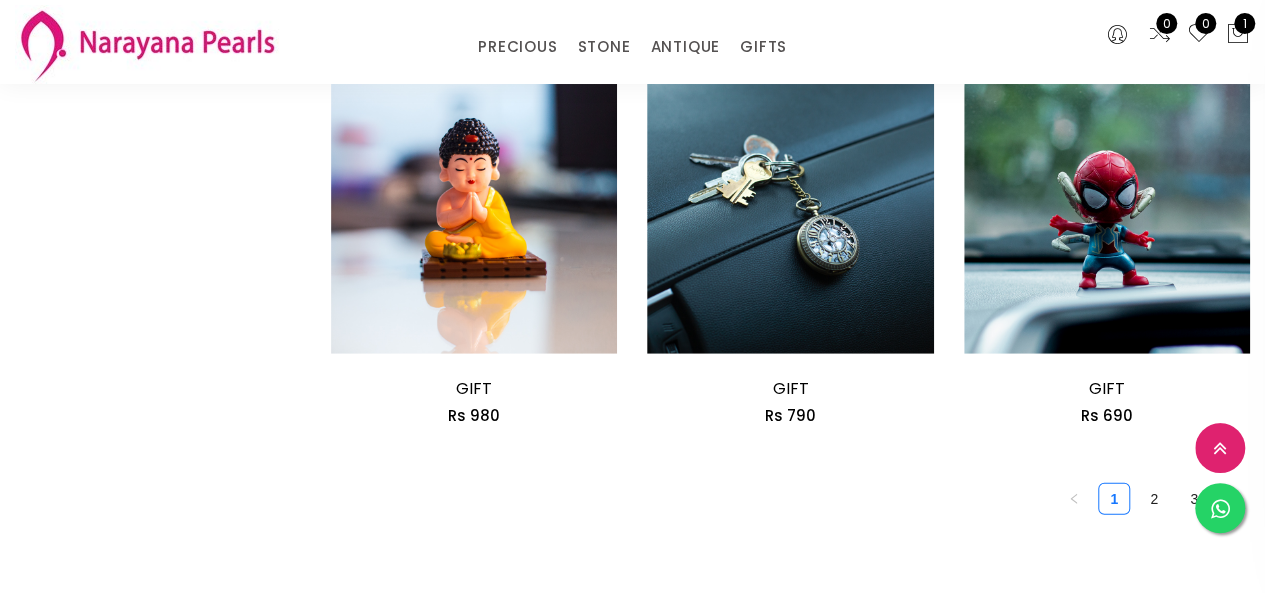 scroll, scrollTop: 2600, scrollLeft: 0, axis: vertical 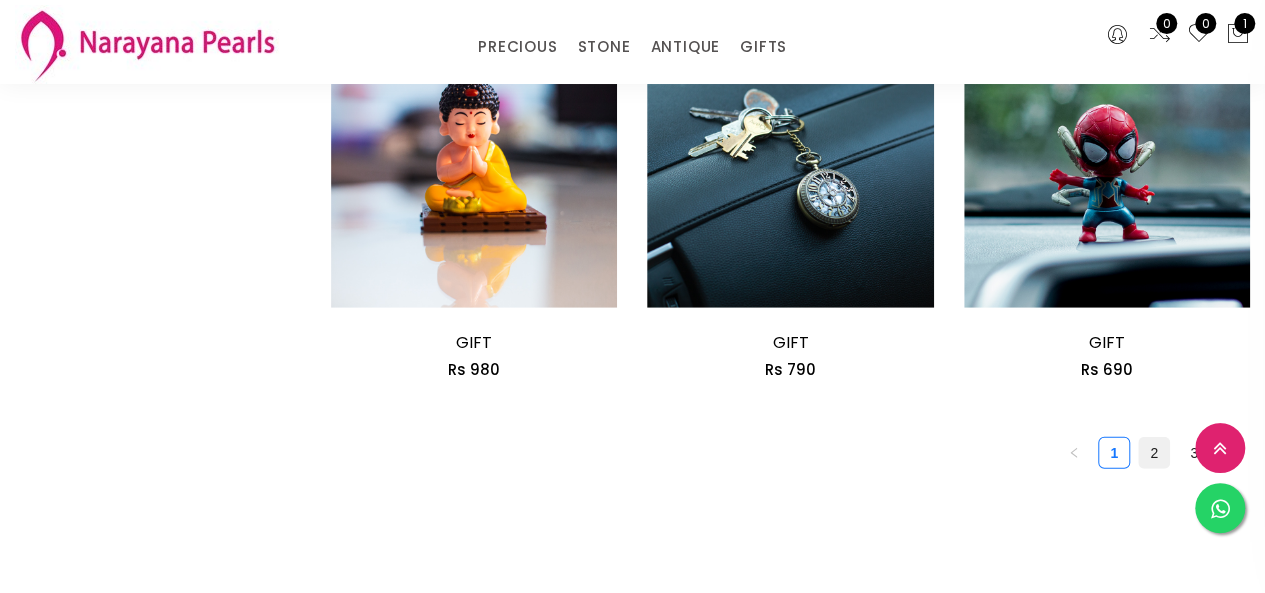 click on "2" at bounding box center [1154, 453] 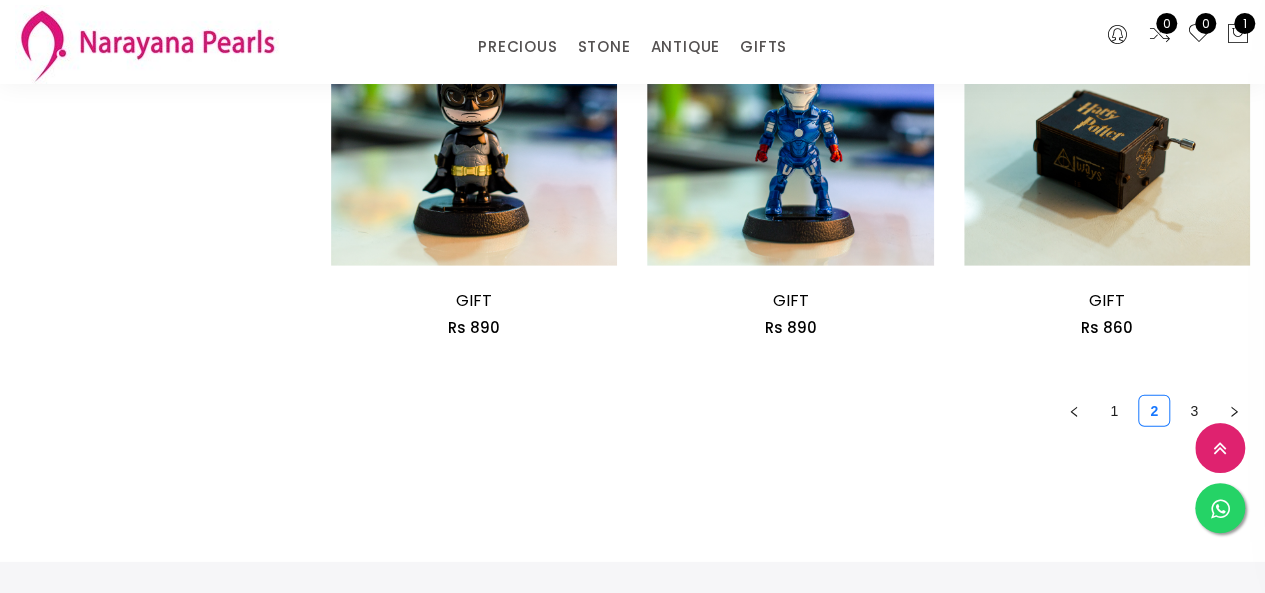 scroll, scrollTop: 2739, scrollLeft: 0, axis: vertical 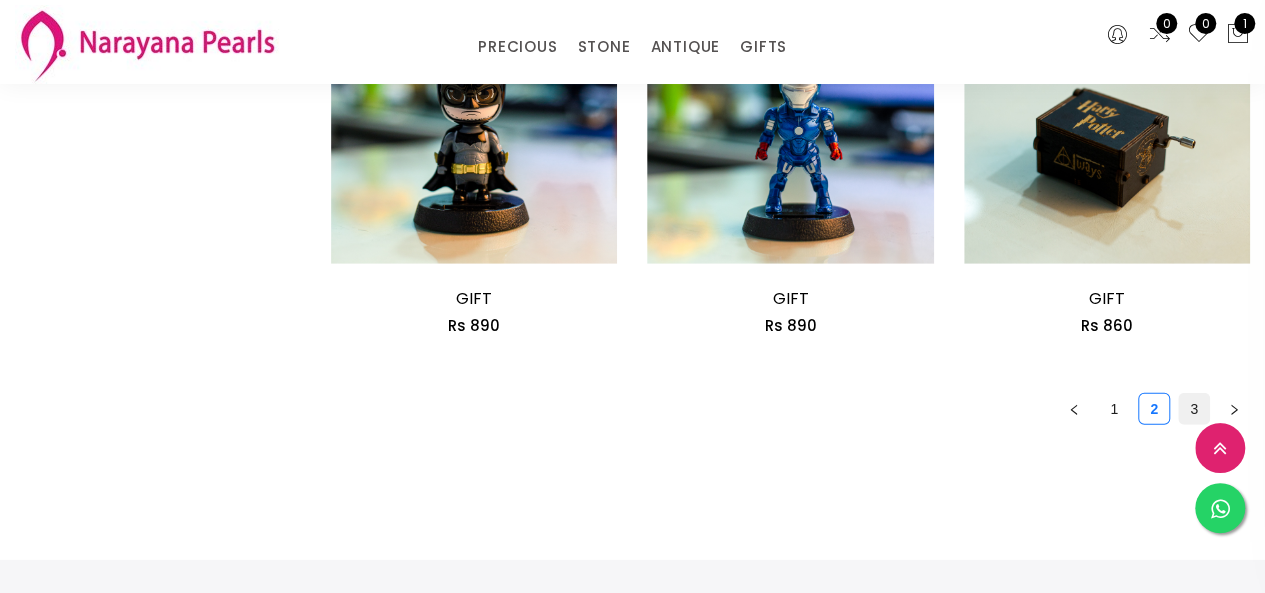 click on "3" at bounding box center [1194, 409] 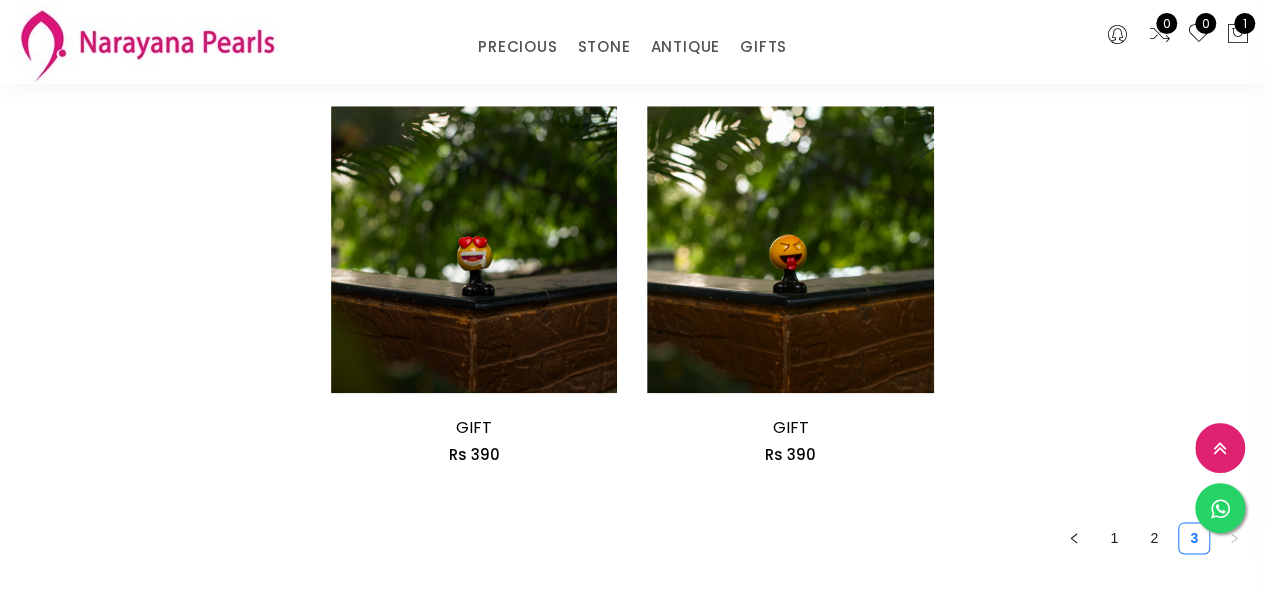 scroll, scrollTop: 1000, scrollLeft: 0, axis: vertical 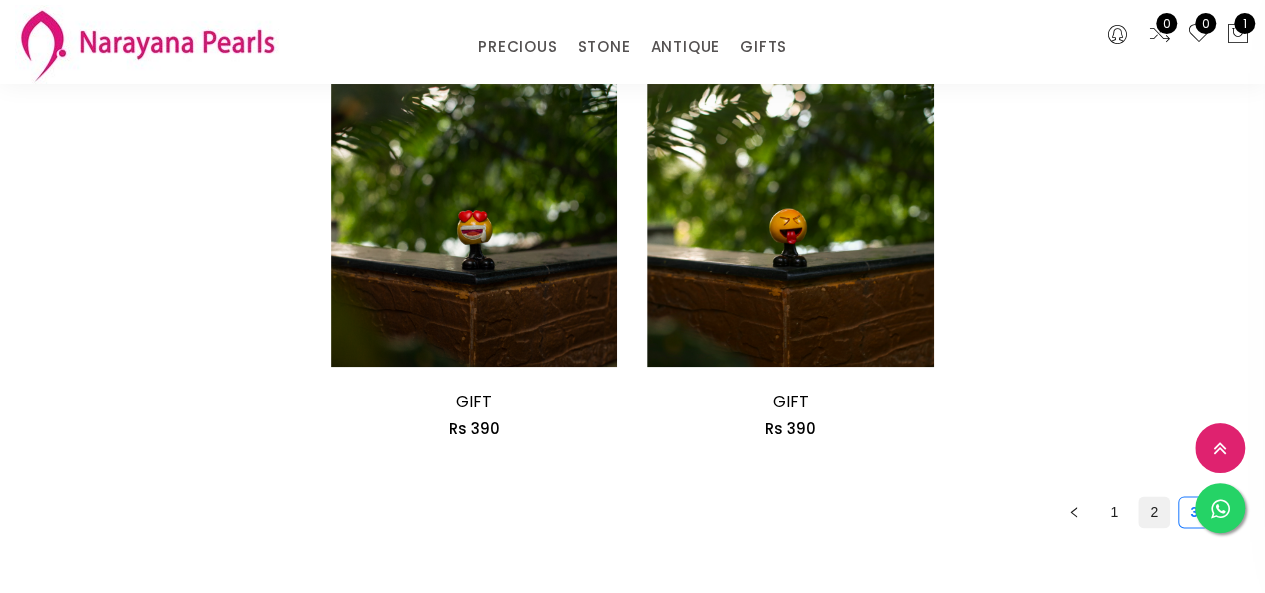 click on "2" at bounding box center [1154, 512] 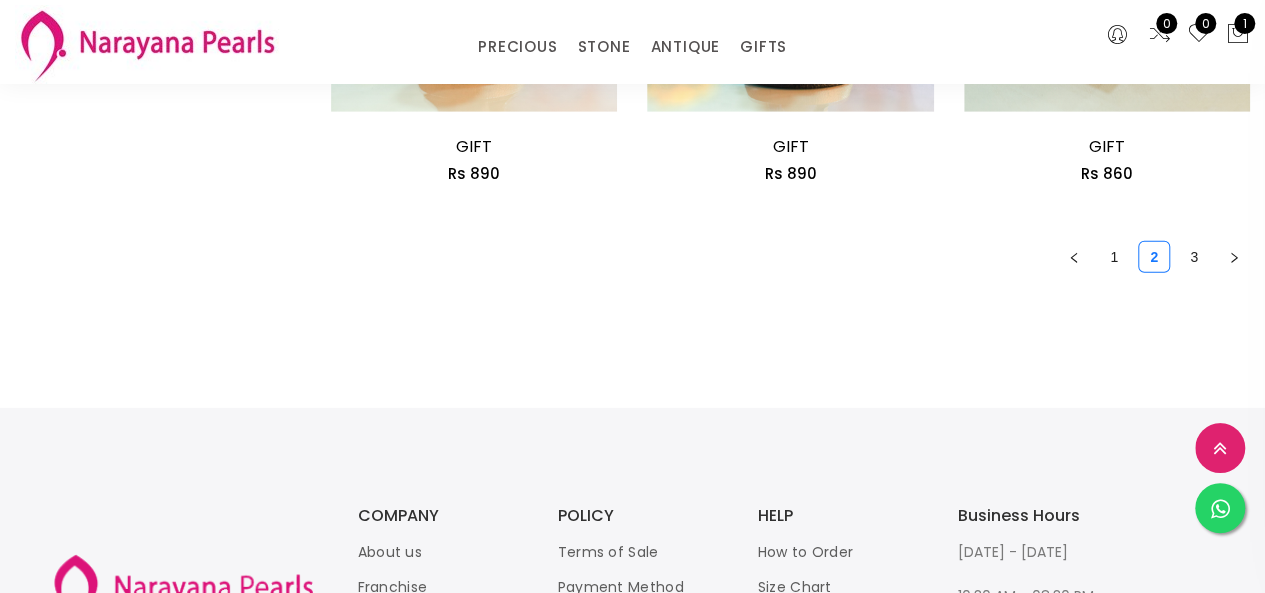 scroll, scrollTop: 2800, scrollLeft: 0, axis: vertical 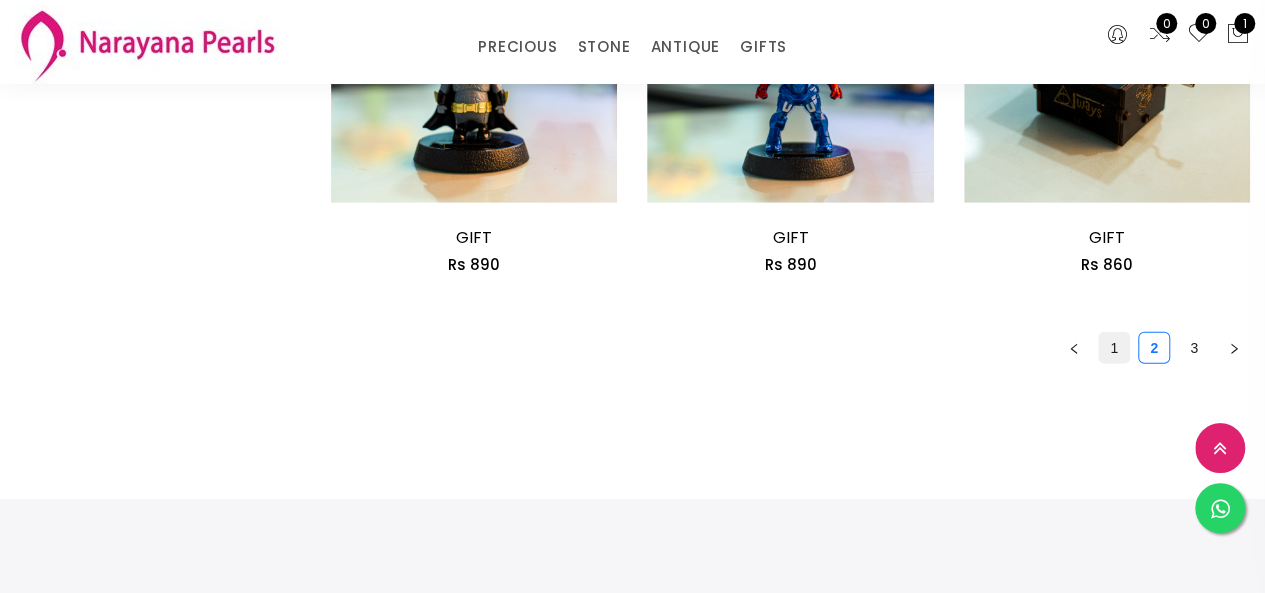 click on "1" at bounding box center (1114, 348) 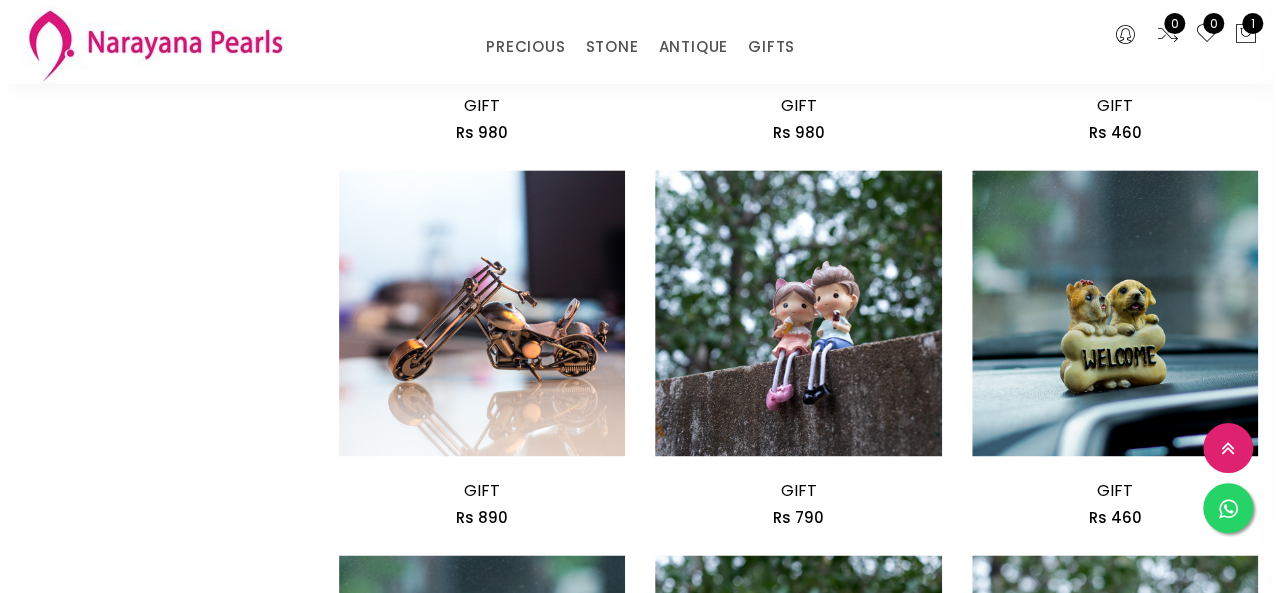 scroll, scrollTop: 1300, scrollLeft: 0, axis: vertical 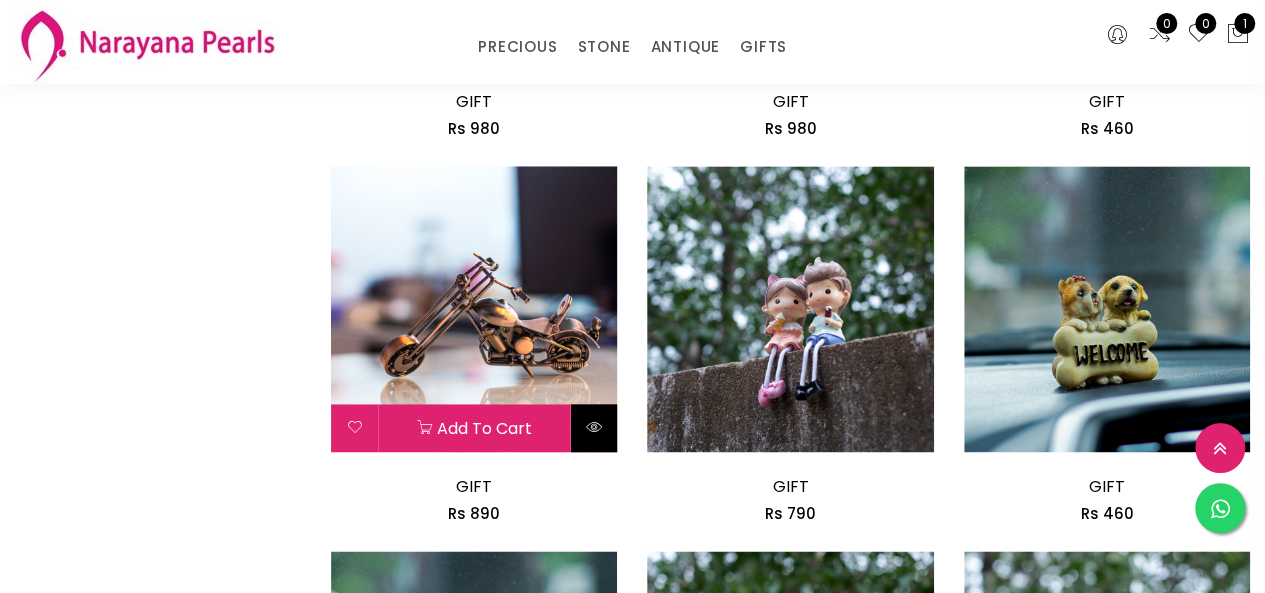 click at bounding box center (593, 428) 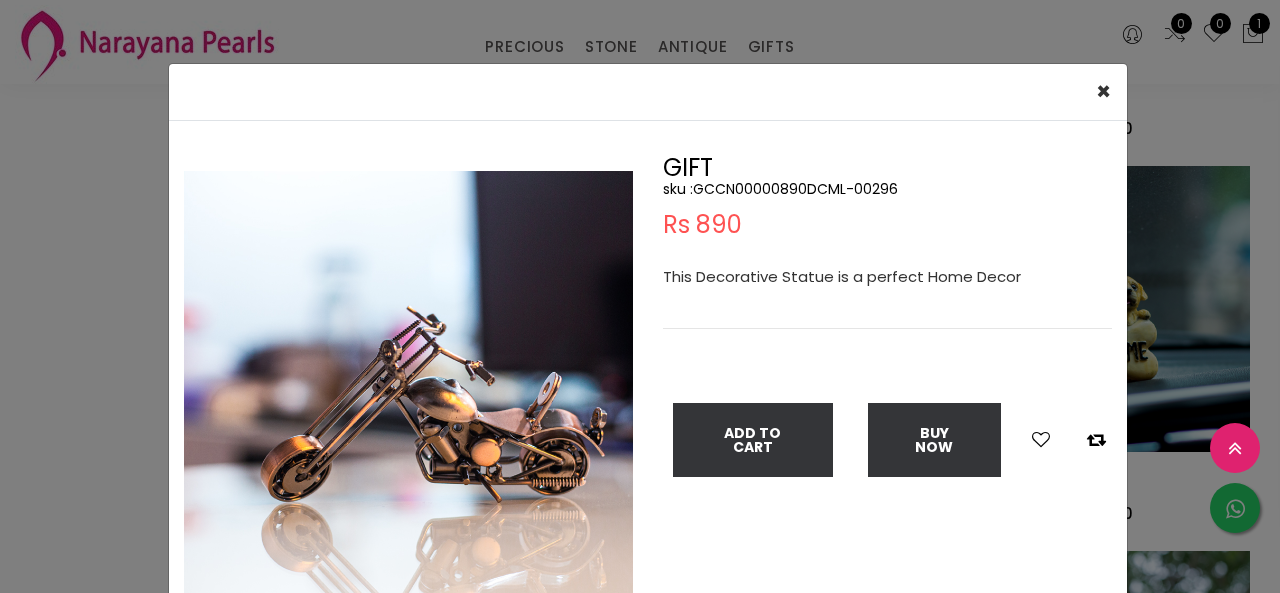 scroll, scrollTop: 100, scrollLeft: 0, axis: vertical 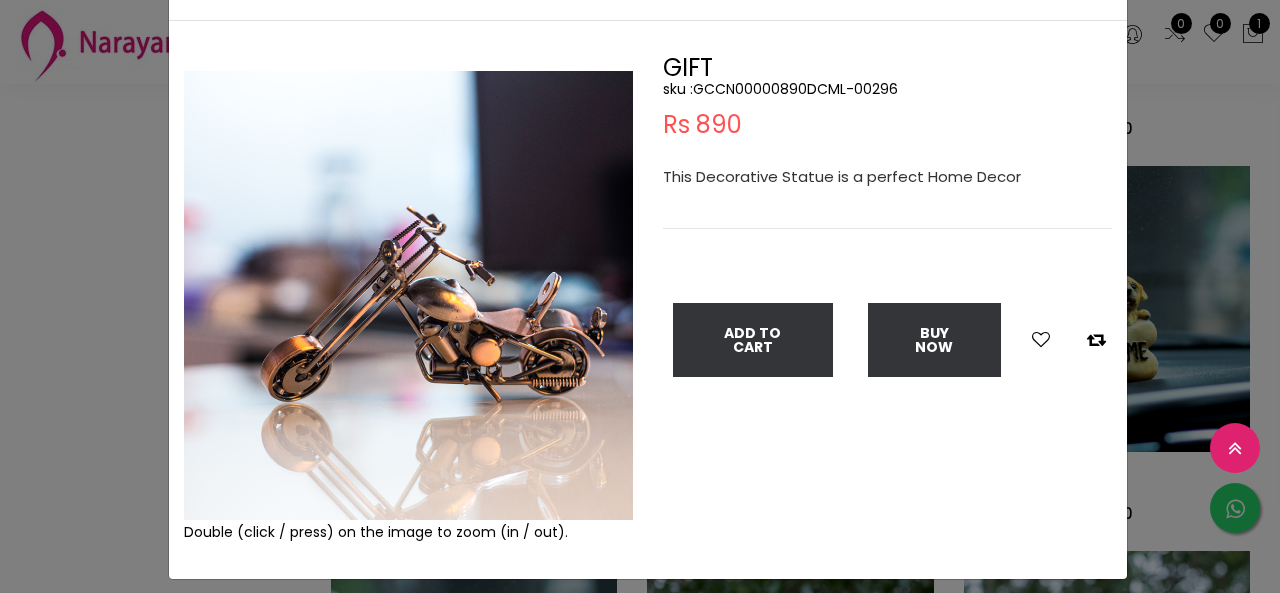 click on "GIFT" at bounding box center [887, 68] 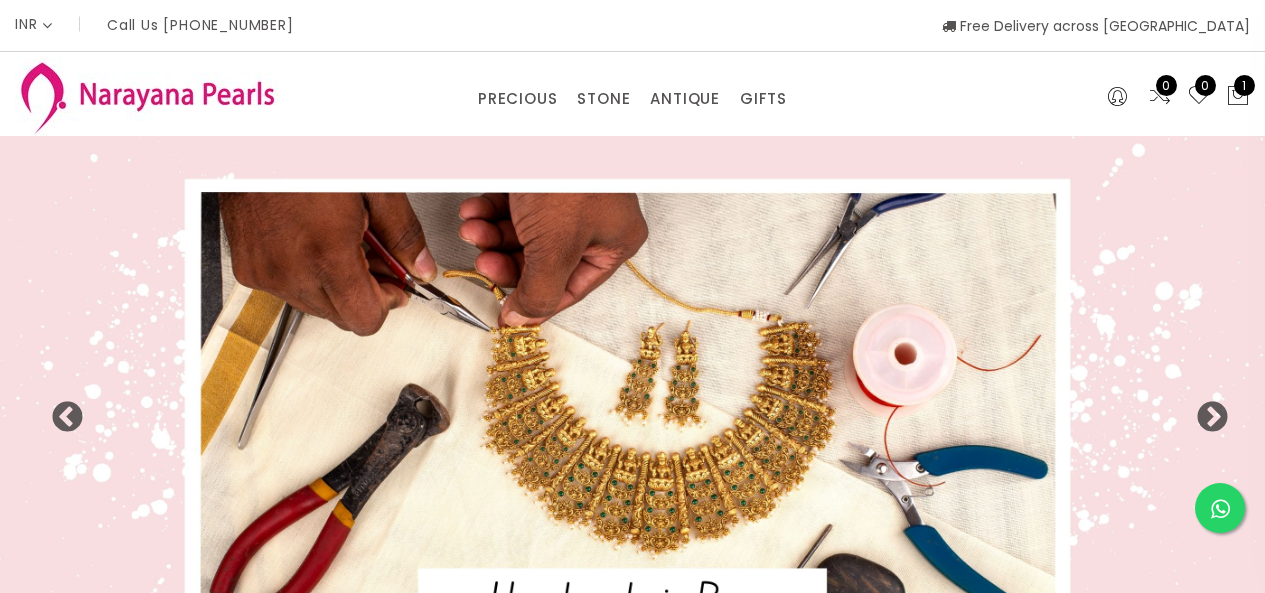 select on "INR" 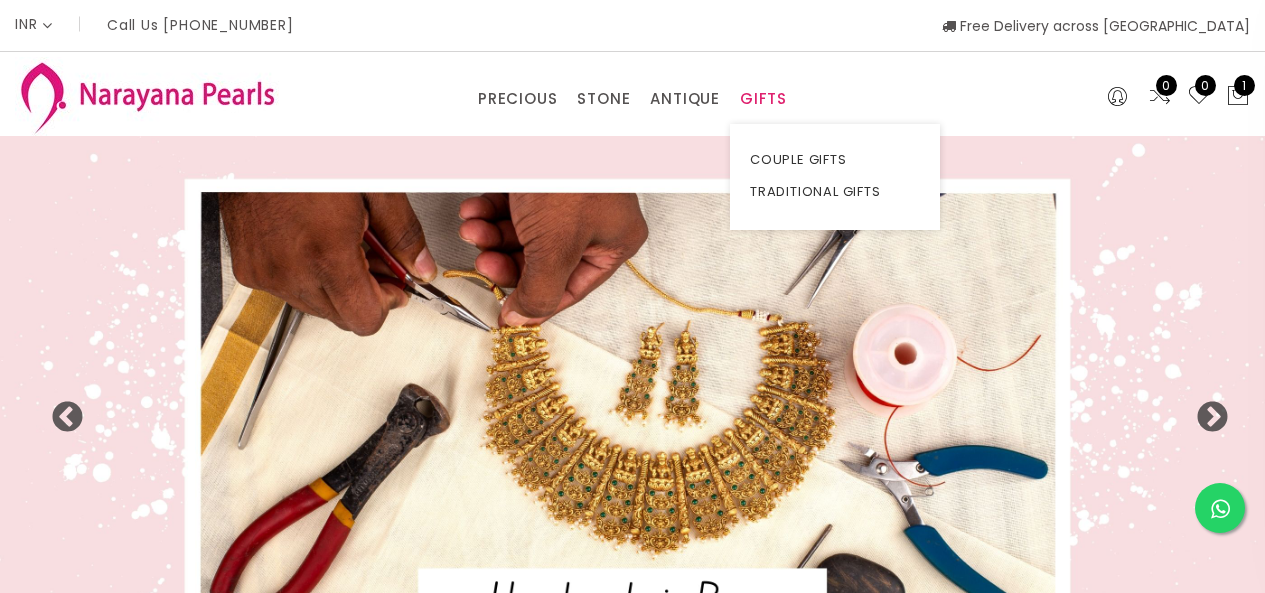 scroll, scrollTop: 0, scrollLeft: 0, axis: both 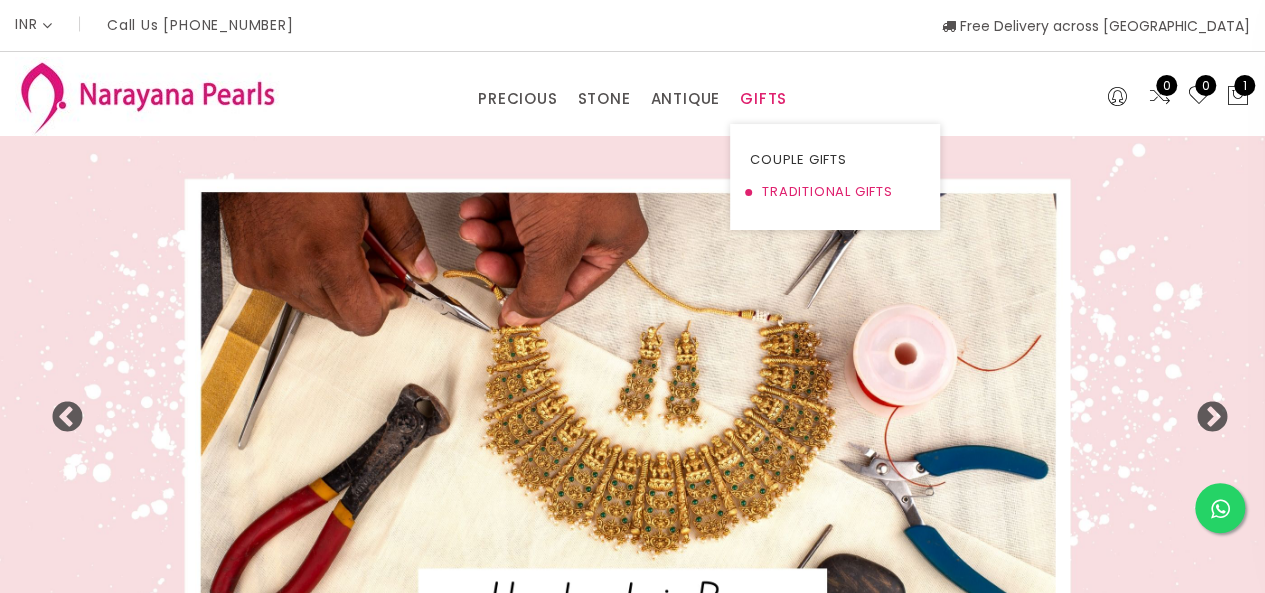 click on "TRADITIONAL GIFTS" at bounding box center [835, 192] 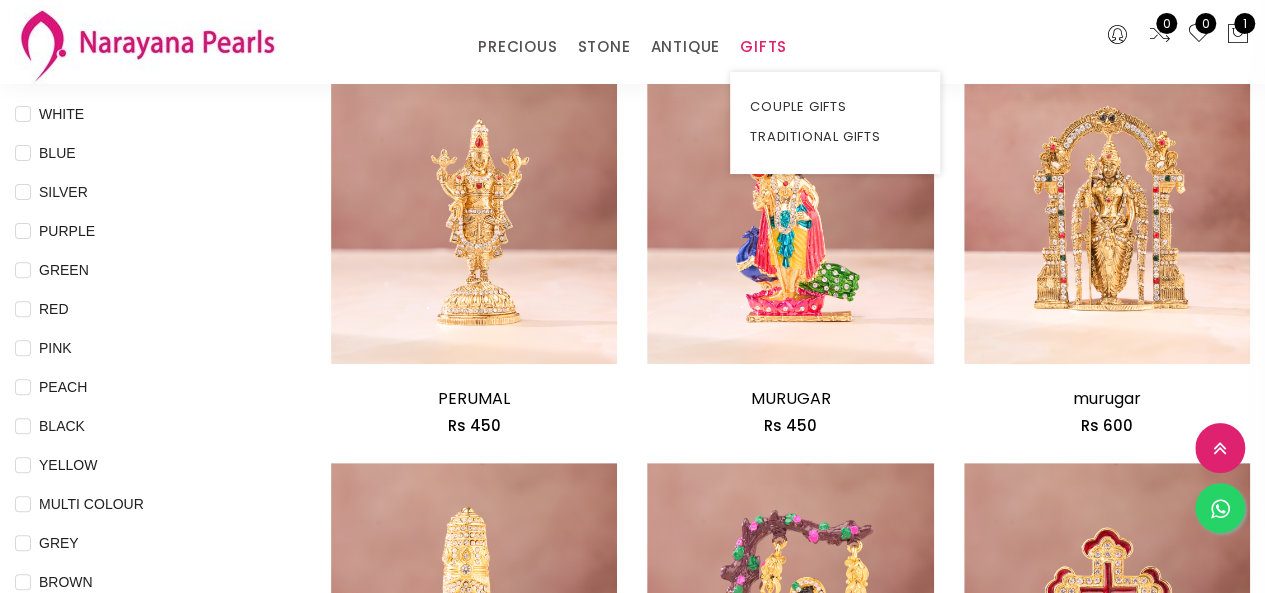 scroll, scrollTop: 200, scrollLeft: 0, axis: vertical 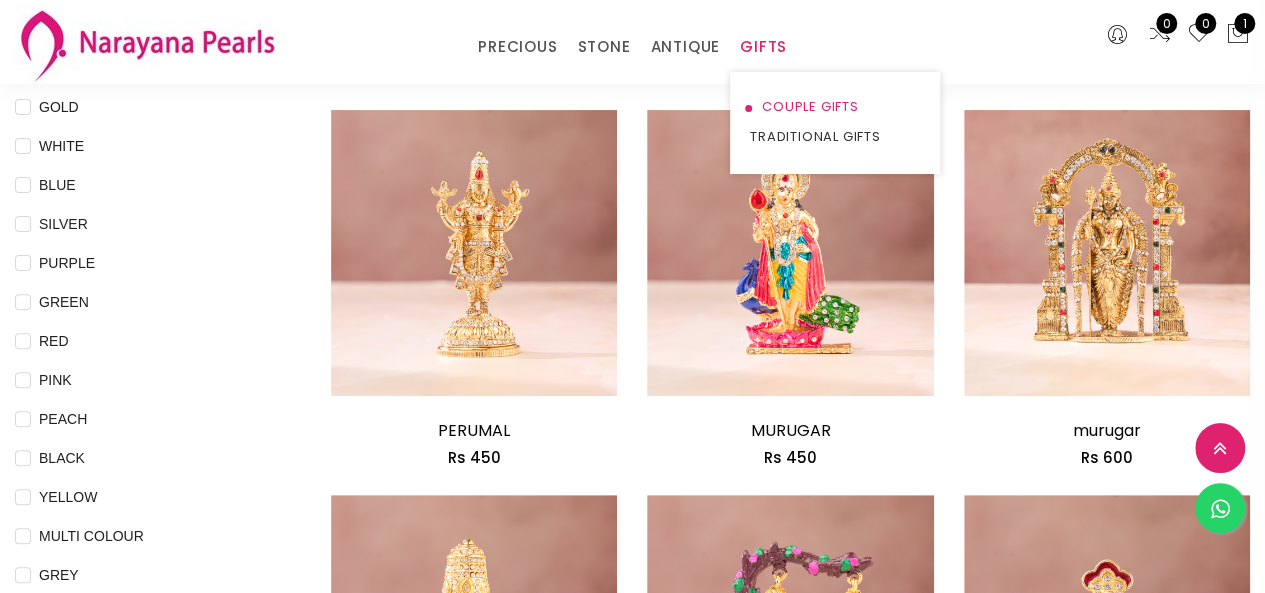 click on "COUPLE GIFTS" at bounding box center (835, 107) 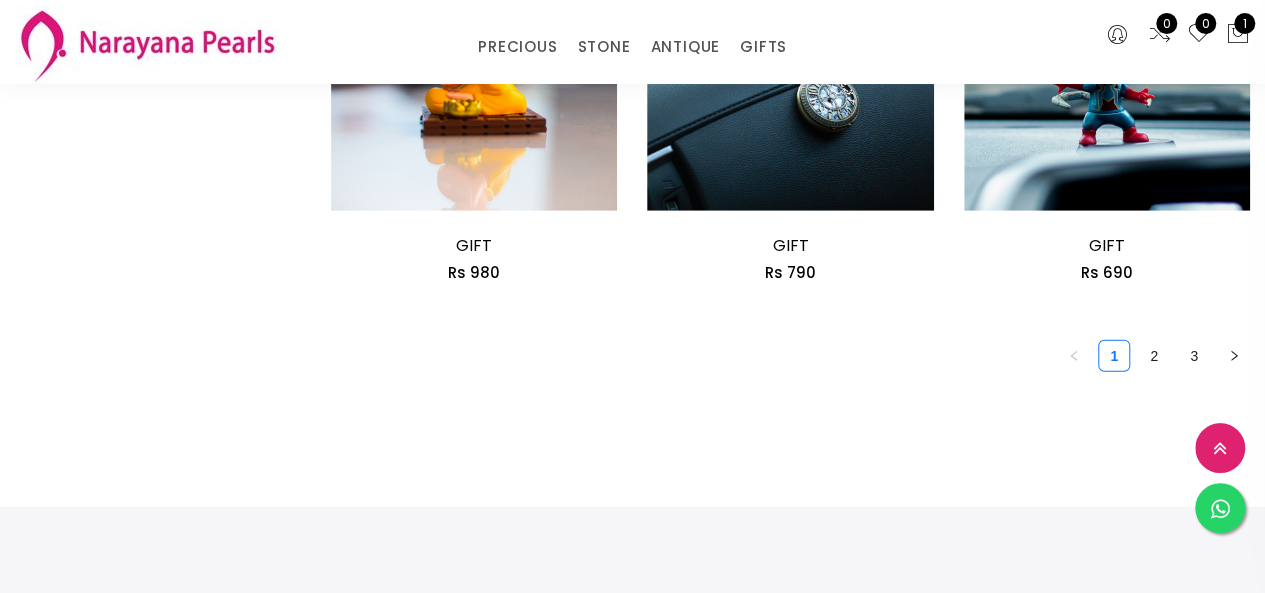 scroll, scrollTop: 2700, scrollLeft: 0, axis: vertical 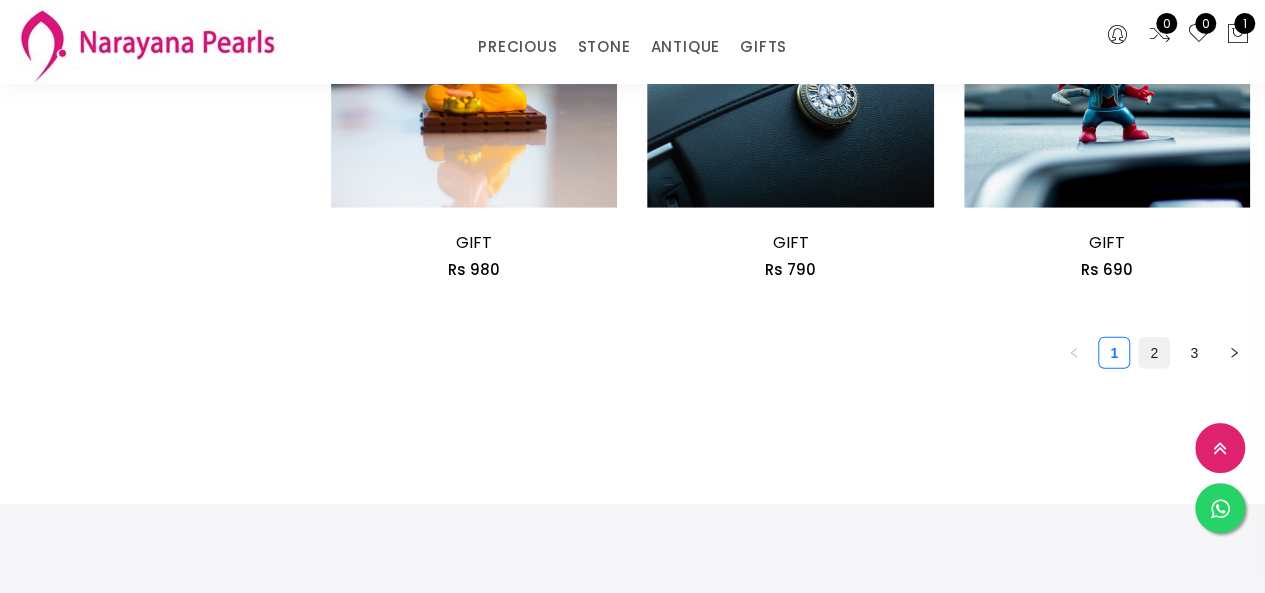 click on "2" at bounding box center (1154, 353) 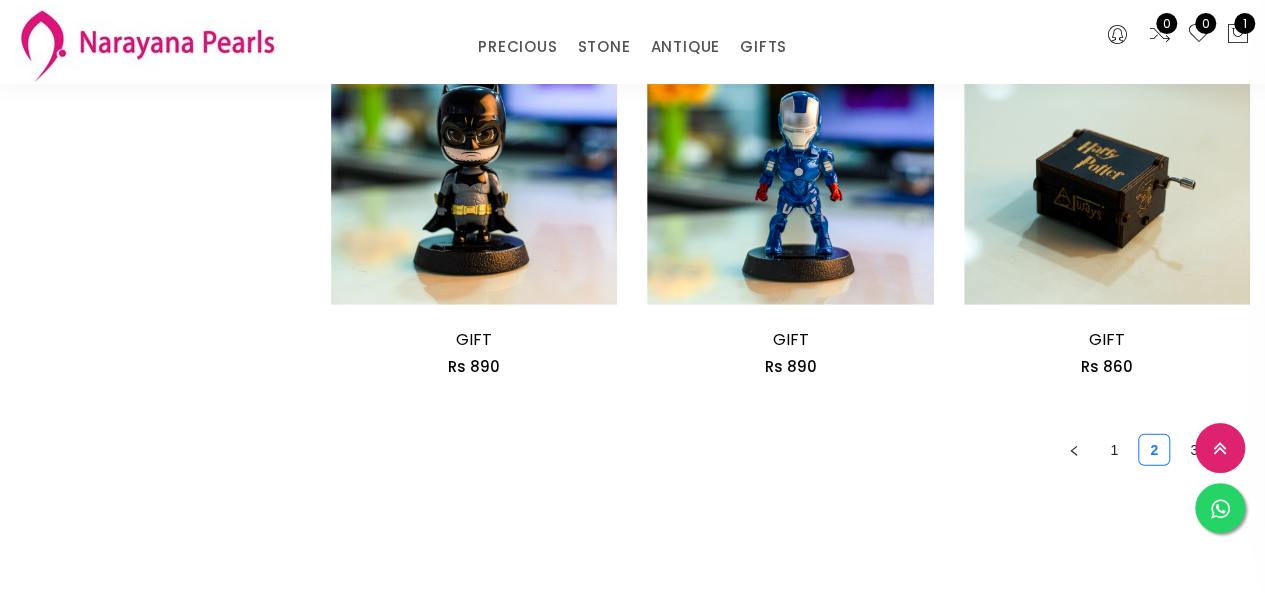 scroll, scrollTop: 2700, scrollLeft: 0, axis: vertical 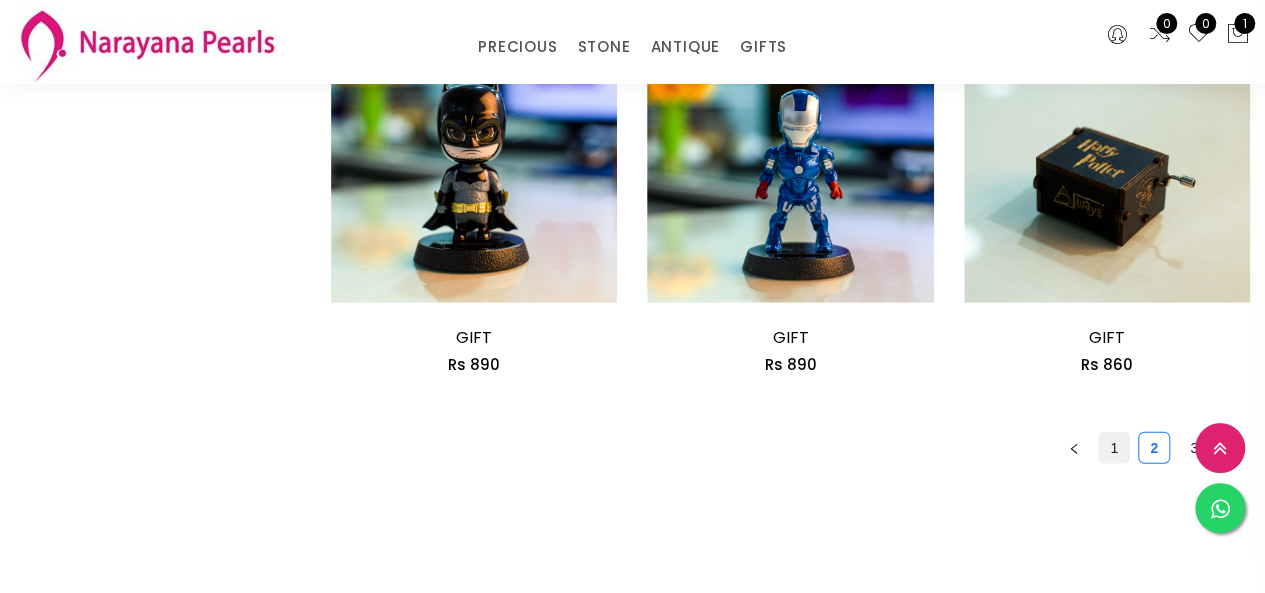 click on "1" at bounding box center (1114, 448) 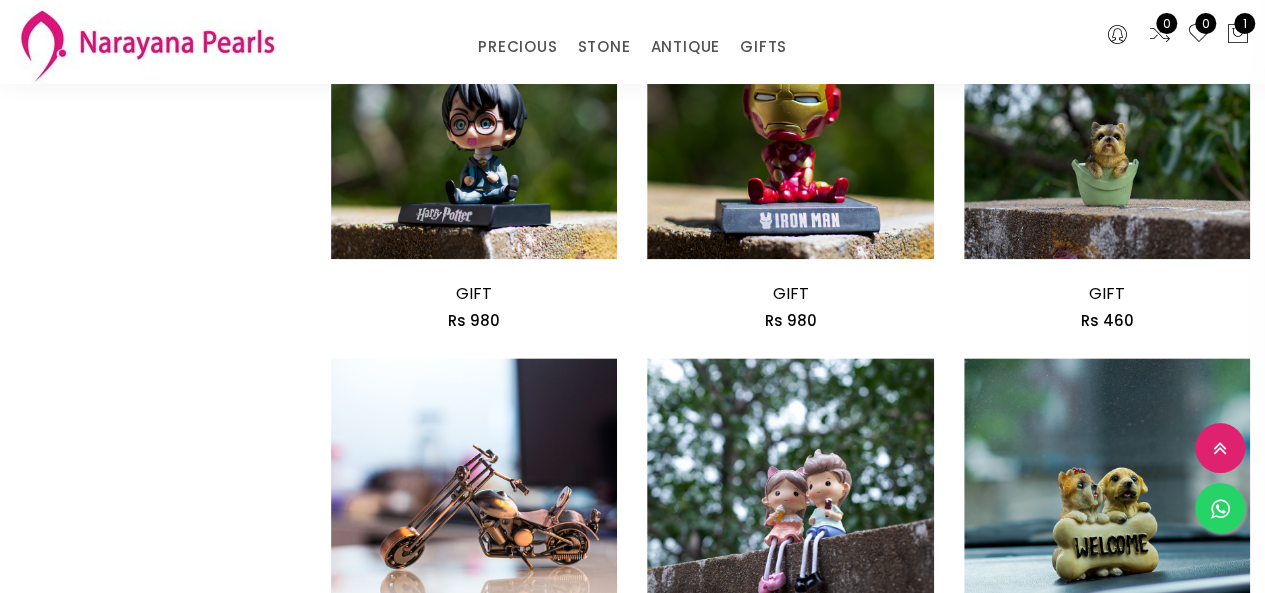 scroll, scrollTop: 1300, scrollLeft: 0, axis: vertical 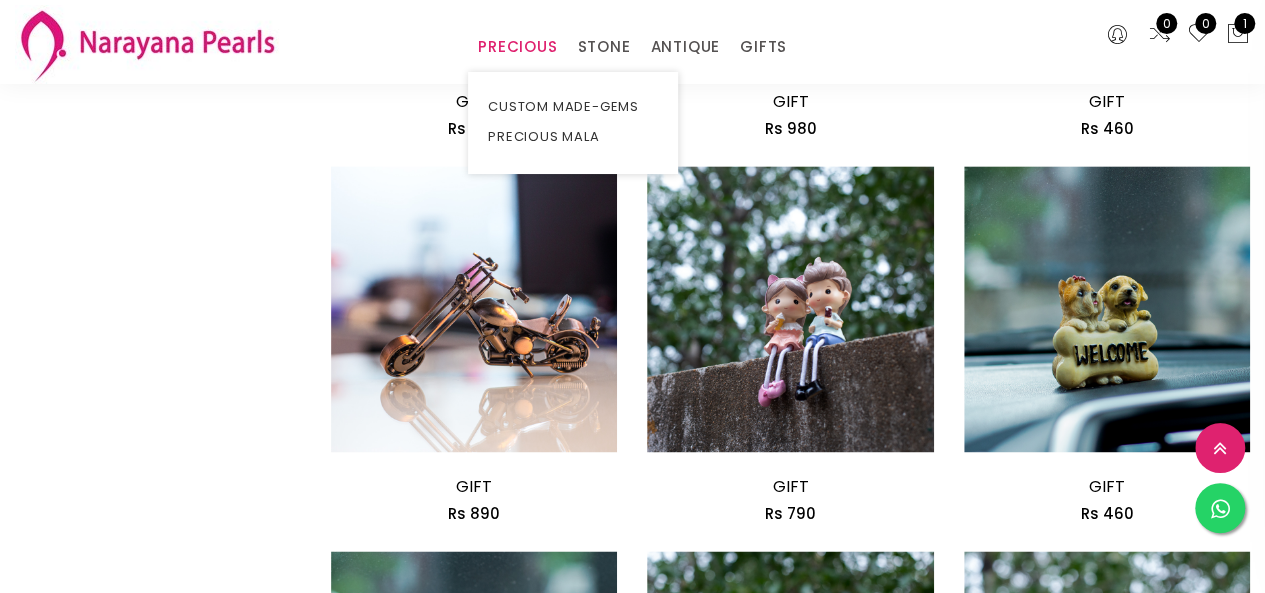 click on "PRECIOUS" at bounding box center [517, 47] 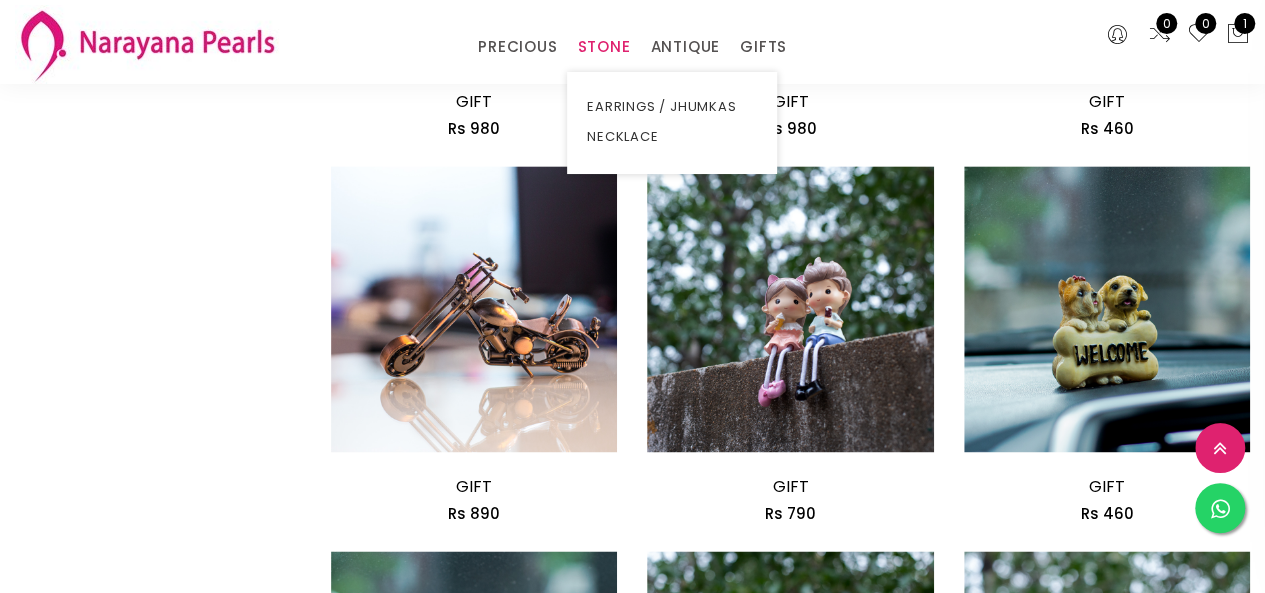 click on "STONE" at bounding box center (603, 47) 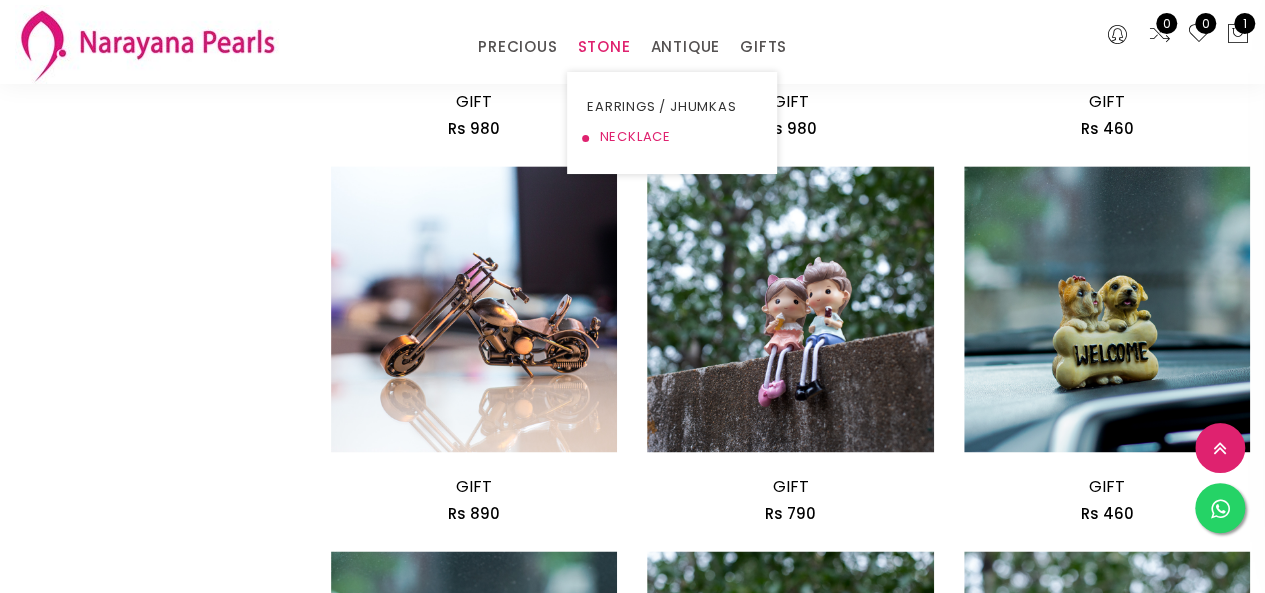 click on "NECKLACE" at bounding box center (672, 137) 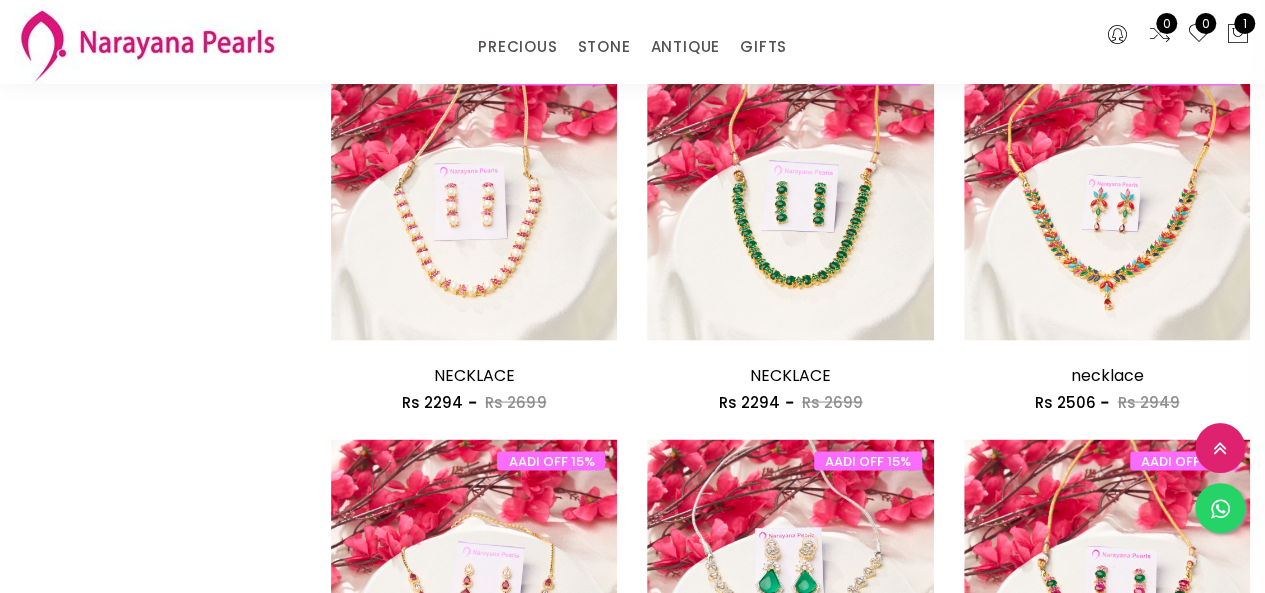 scroll, scrollTop: 2100, scrollLeft: 0, axis: vertical 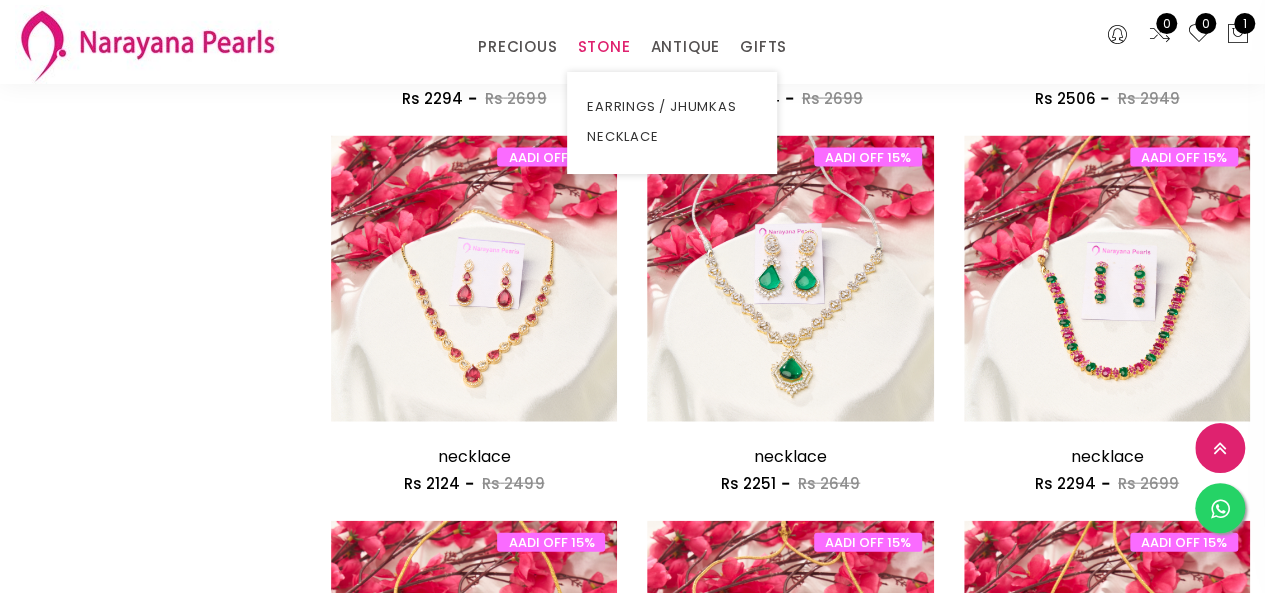click on "STONE" at bounding box center [603, 47] 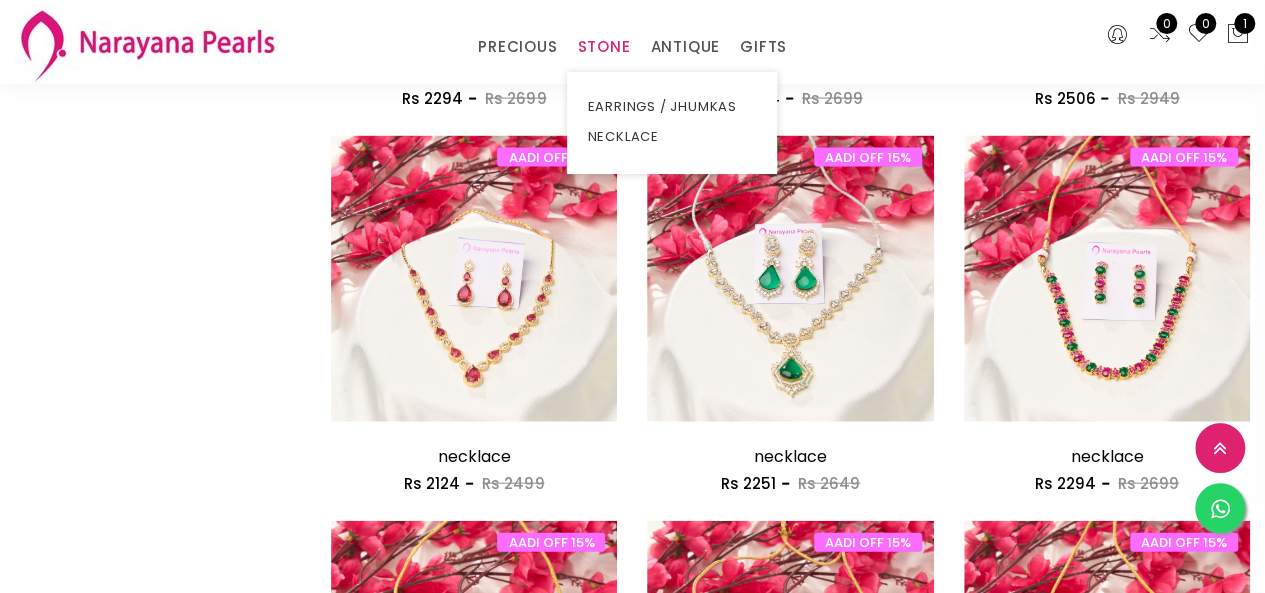 click on "STONE" at bounding box center [603, 47] 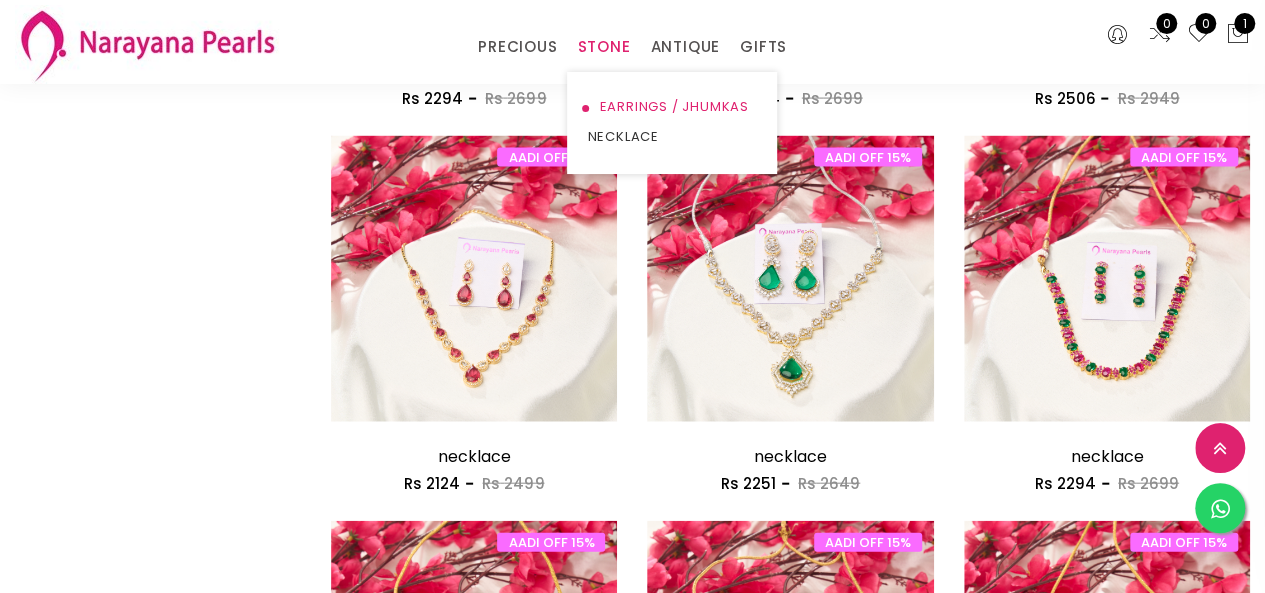 click on "EARRINGS / JHUMKAS" at bounding box center (672, 107) 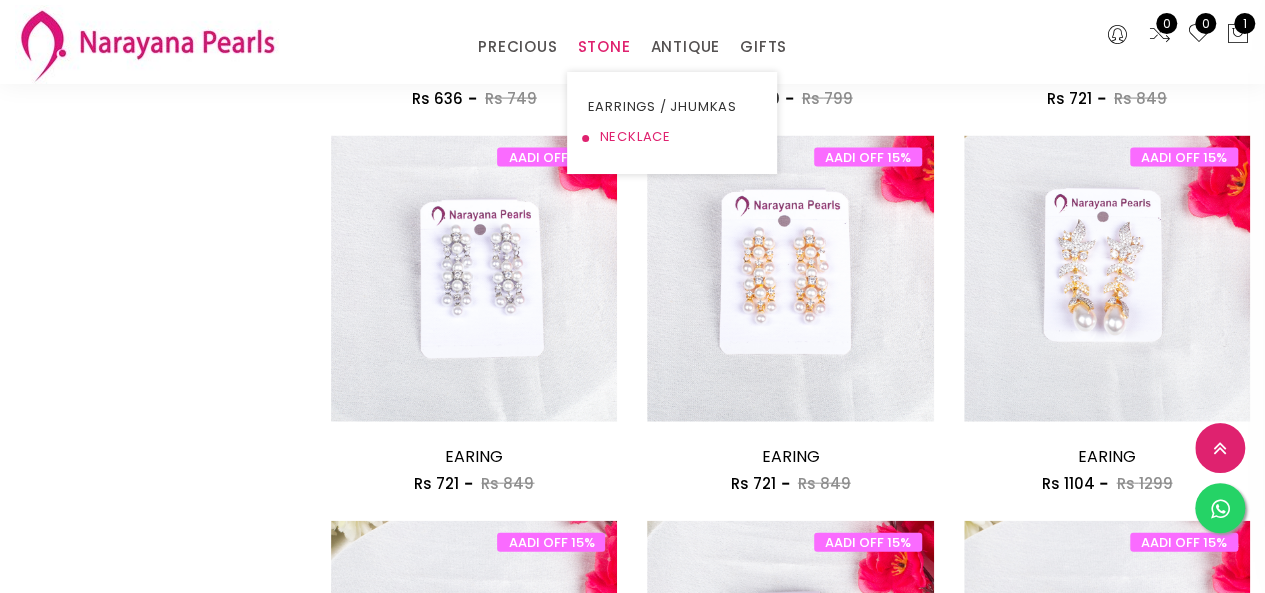 click on "NECKLACE" at bounding box center [672, 137] 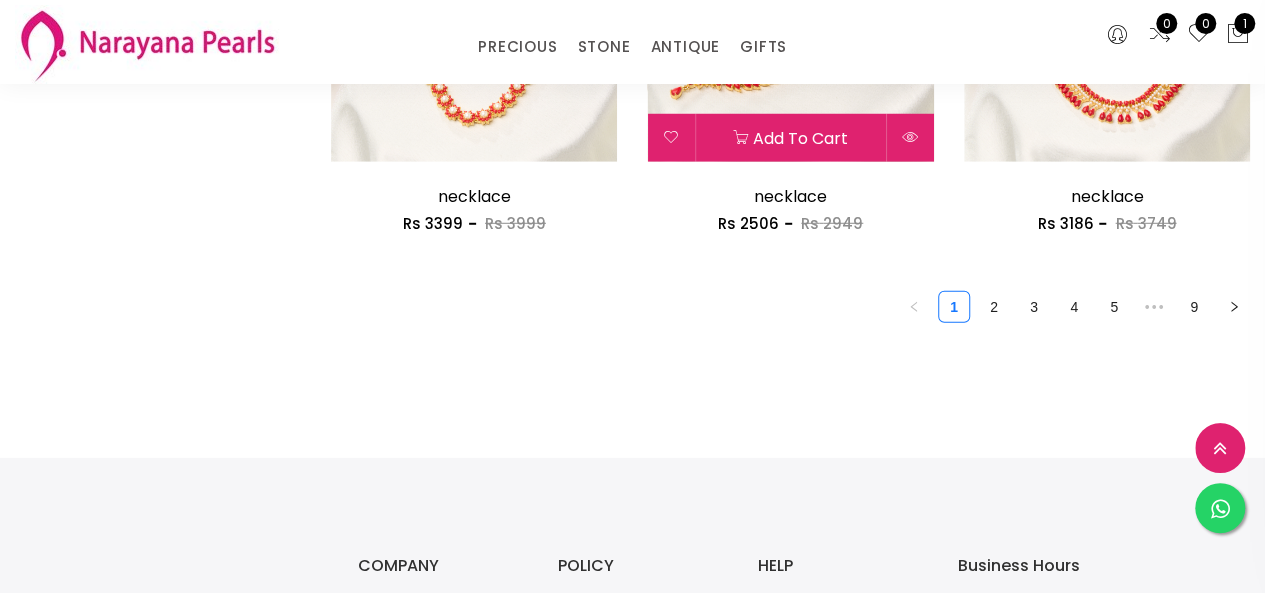scroll, scrollTop: 2744, scrollLeft: 0, axis: vertical 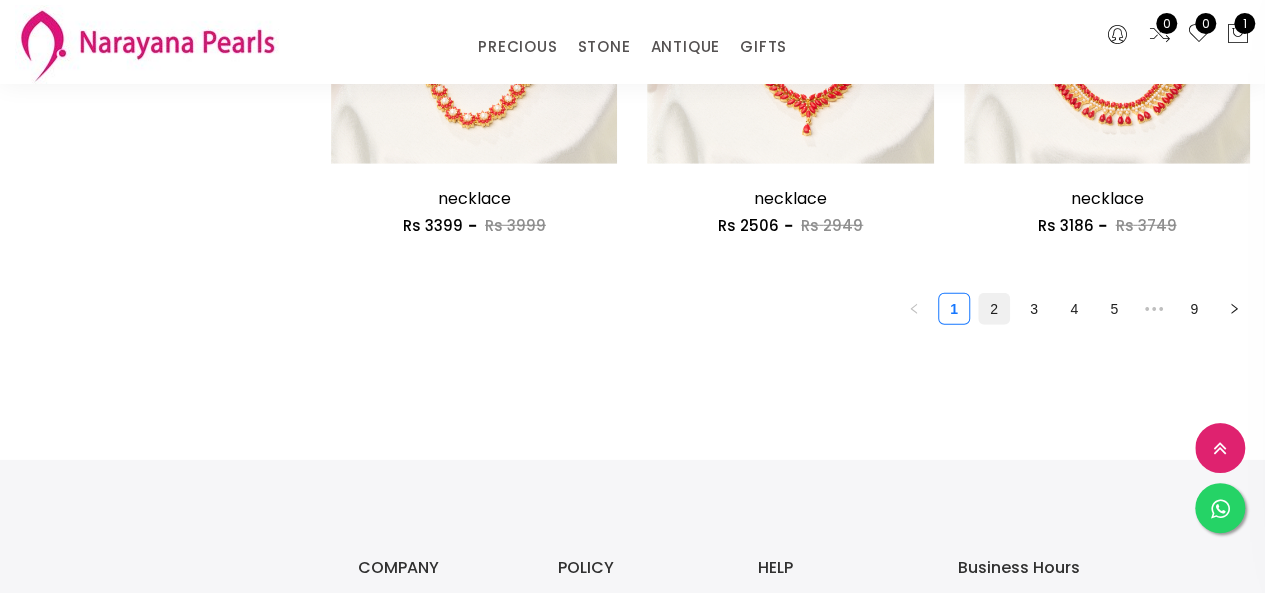 click on "2" at bounding box center (994, 309) 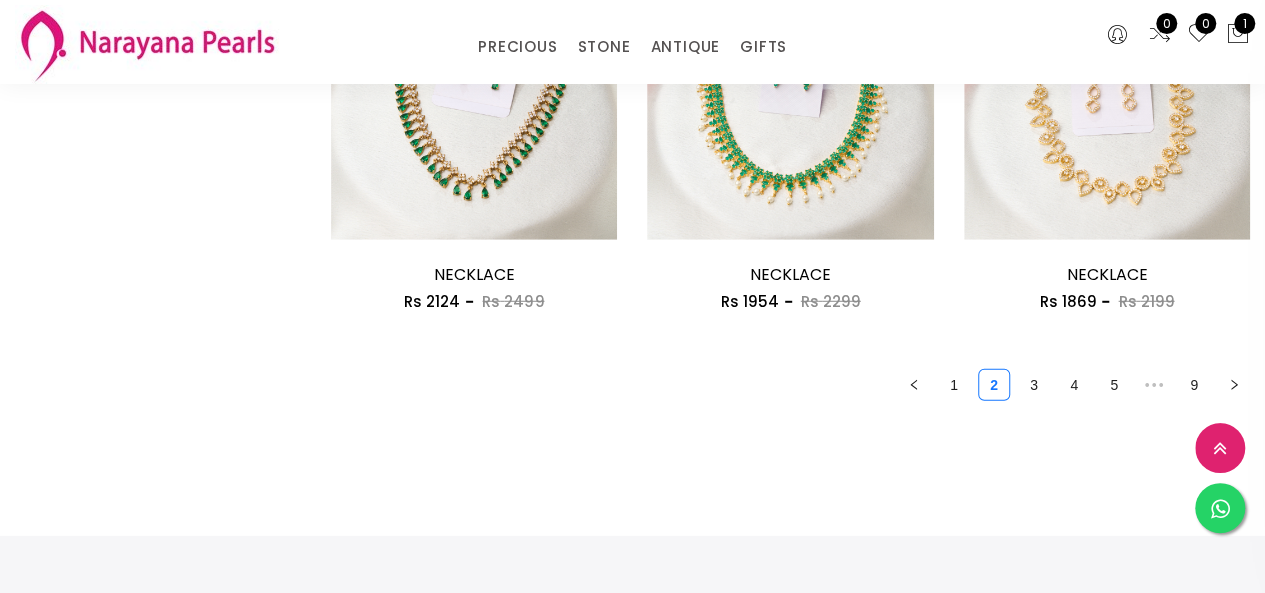 scroll, scrollTop: 2700, scrollLeft: 0, axis: vertical 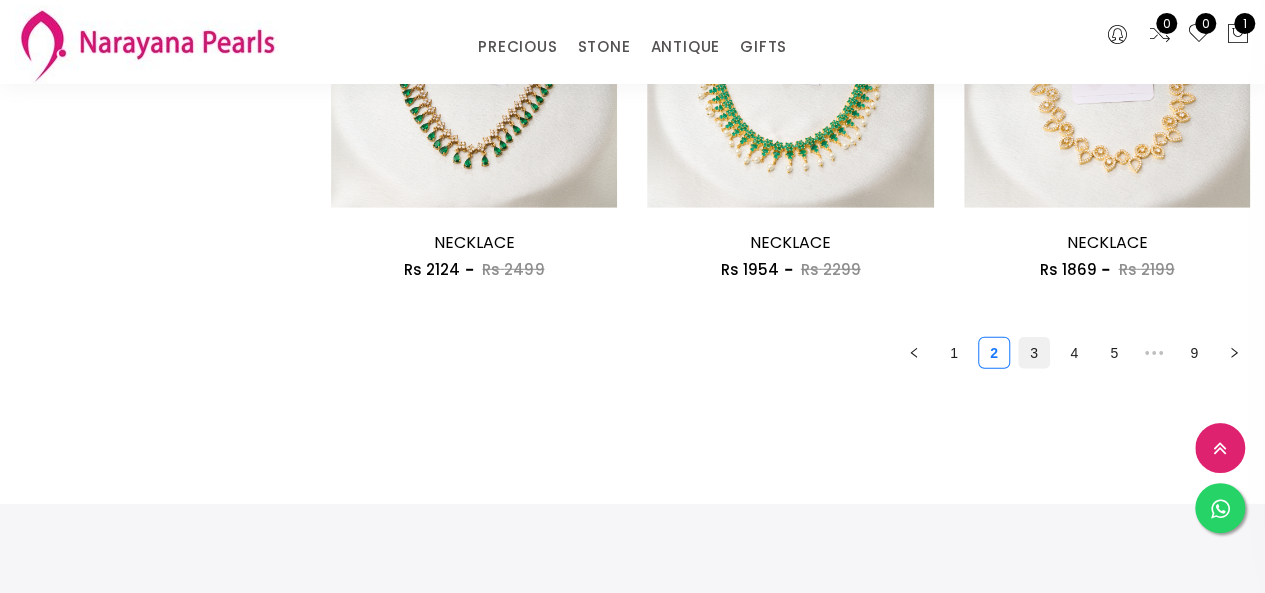 click on "3" at bounding box center (1034, 353) 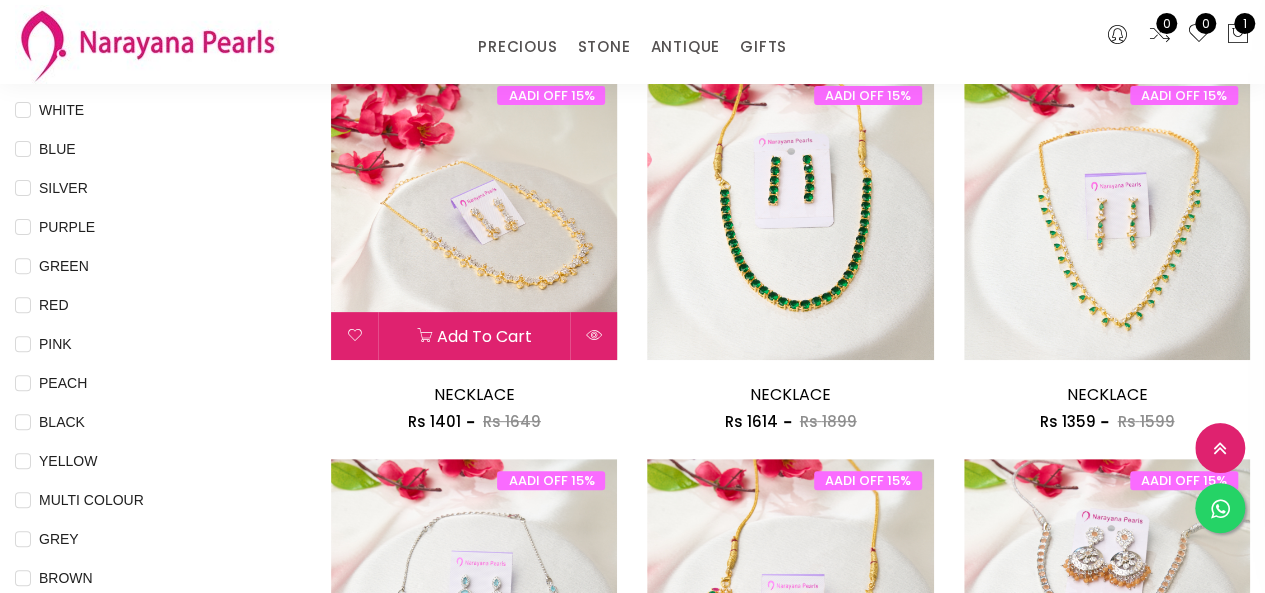 scroll, scrollTop: 300, scrollLeft: 0, axis: vertical 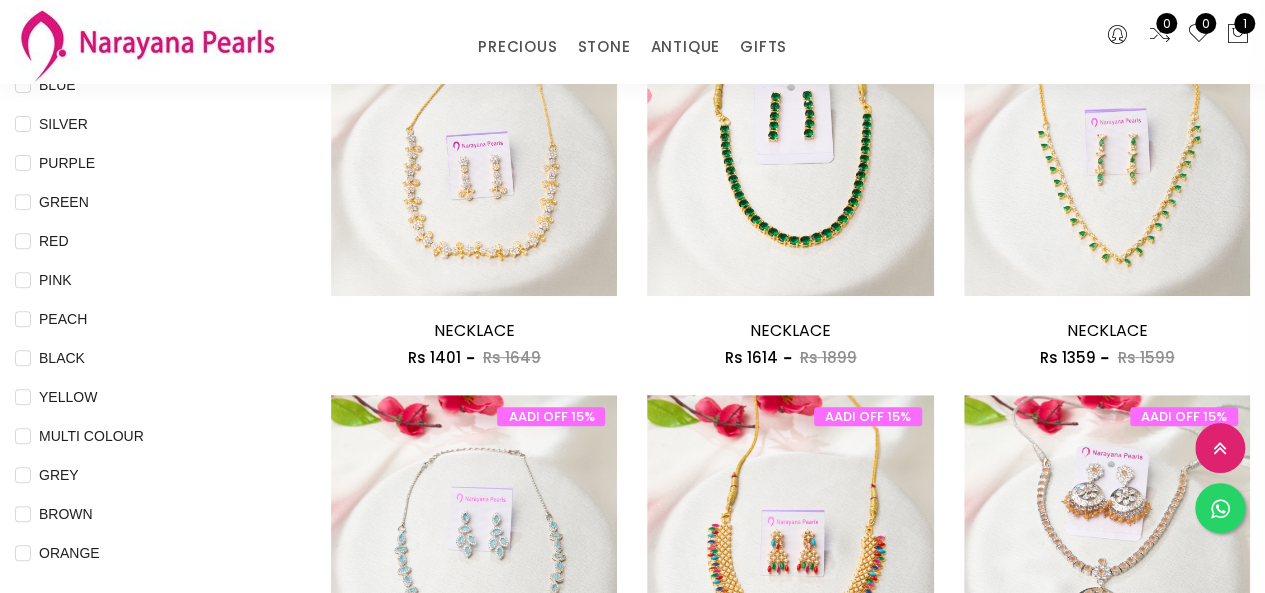 drag, startPoint x: 1149, startPoint y: 437, endPoint x: 0, endPoint y: 632, distance: 1165.4296 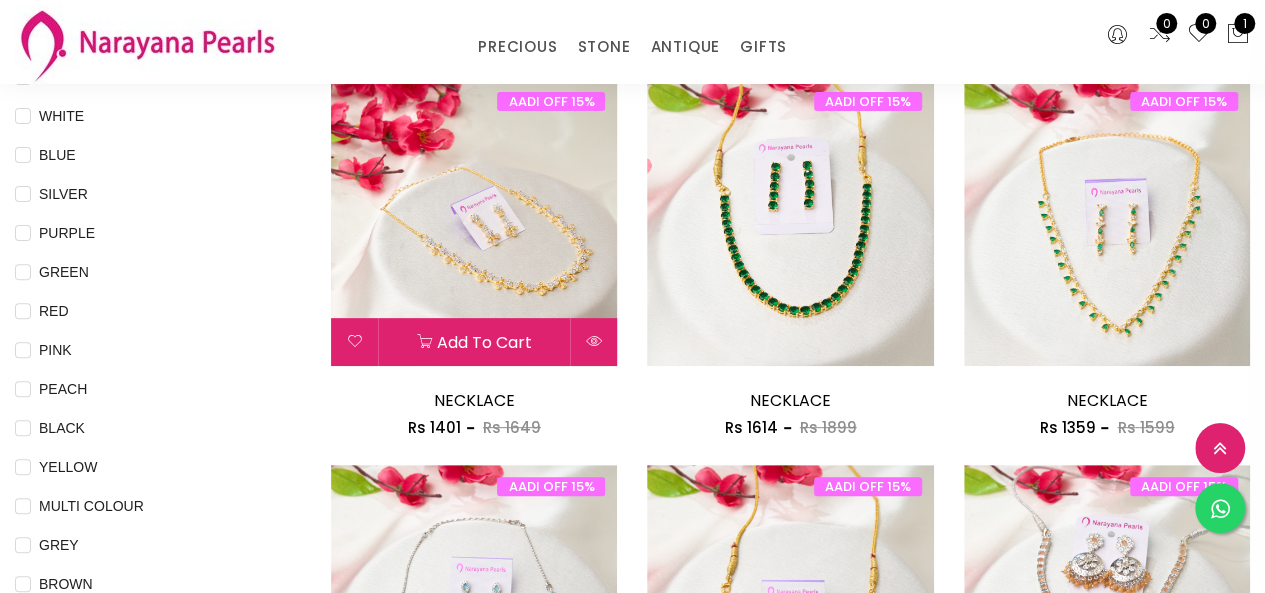 scroll, scrollTop: 200, scrollLeft: 0, axis: vertical 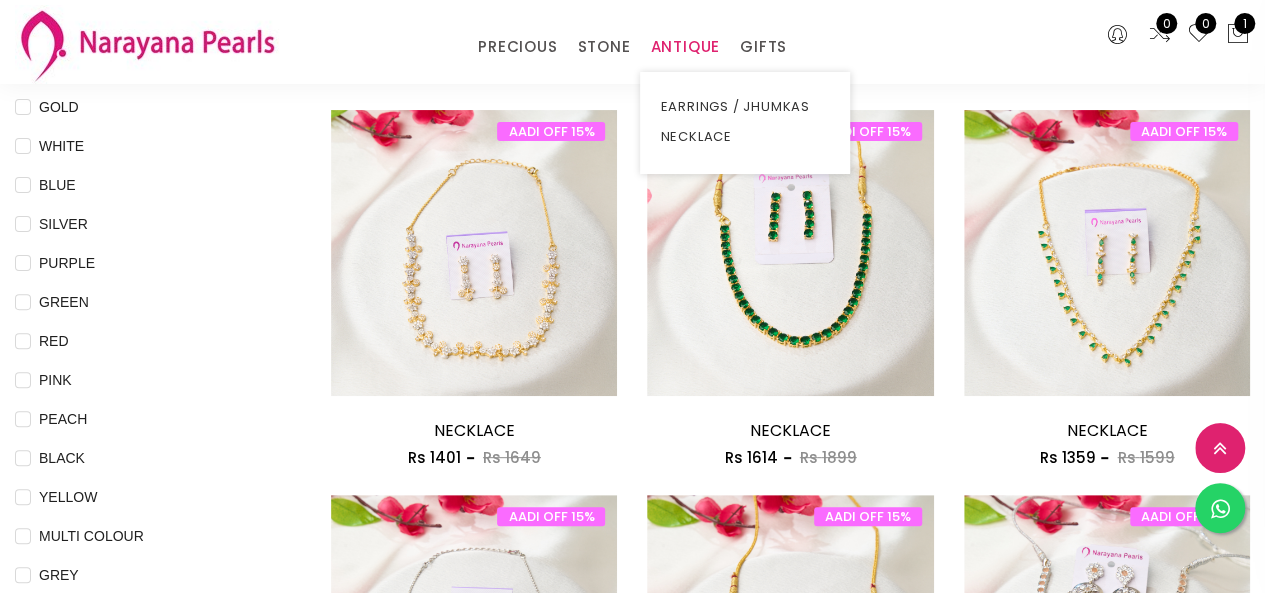 click on "ANTIQUE" at bounding box center (685, 47) 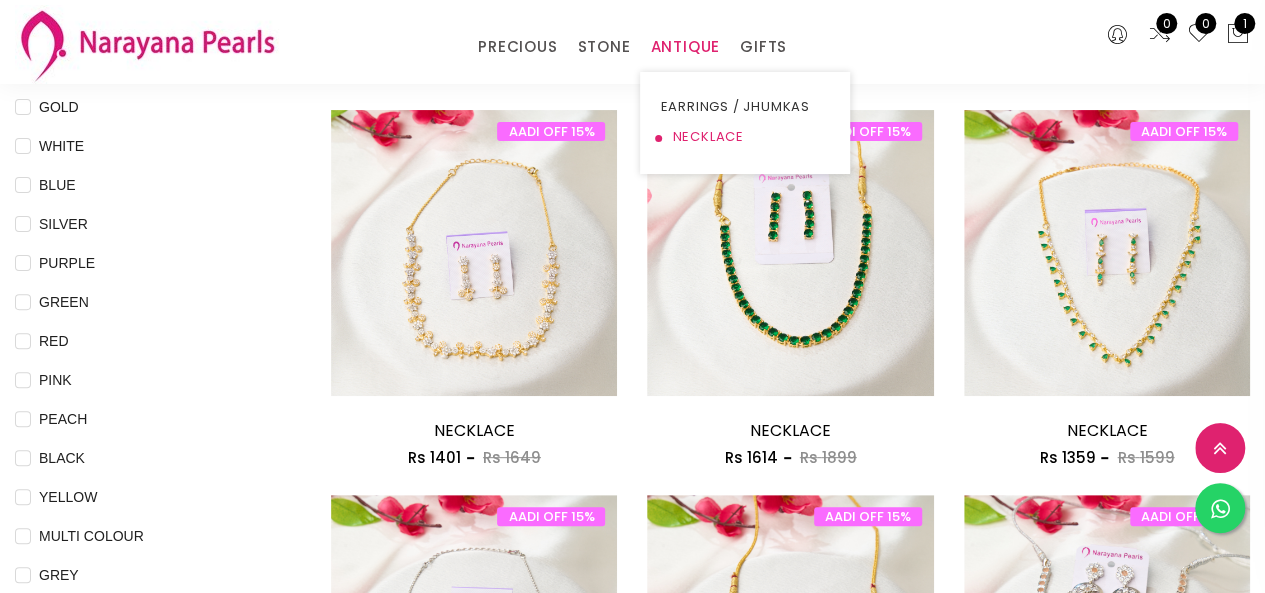 click on "NECKLACE" at bounding box center (745, 137) 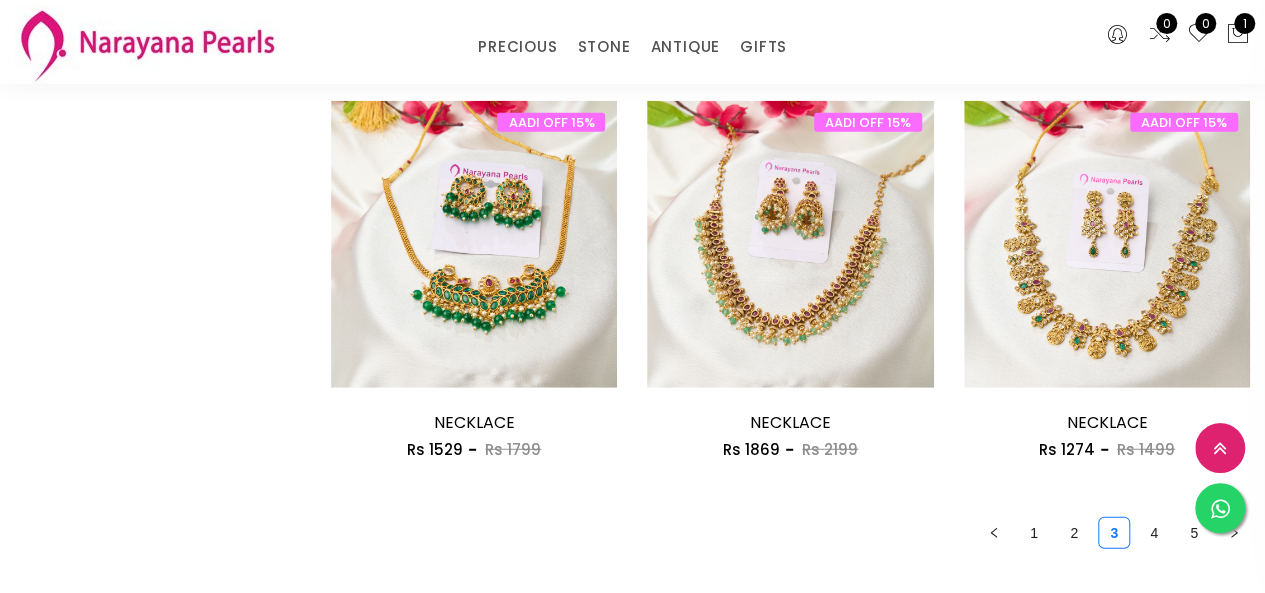 scroll, scrollTop: 2700, scrollLeft: 0, axis: vertical 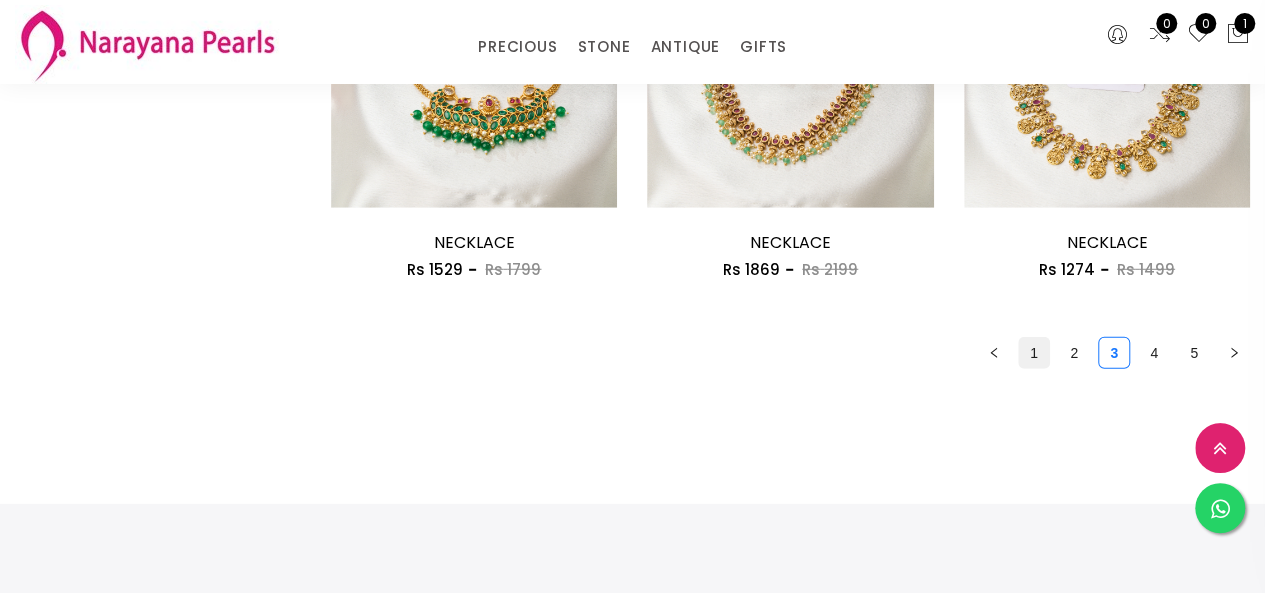 click on "1" at bounding box center [1034, 353] 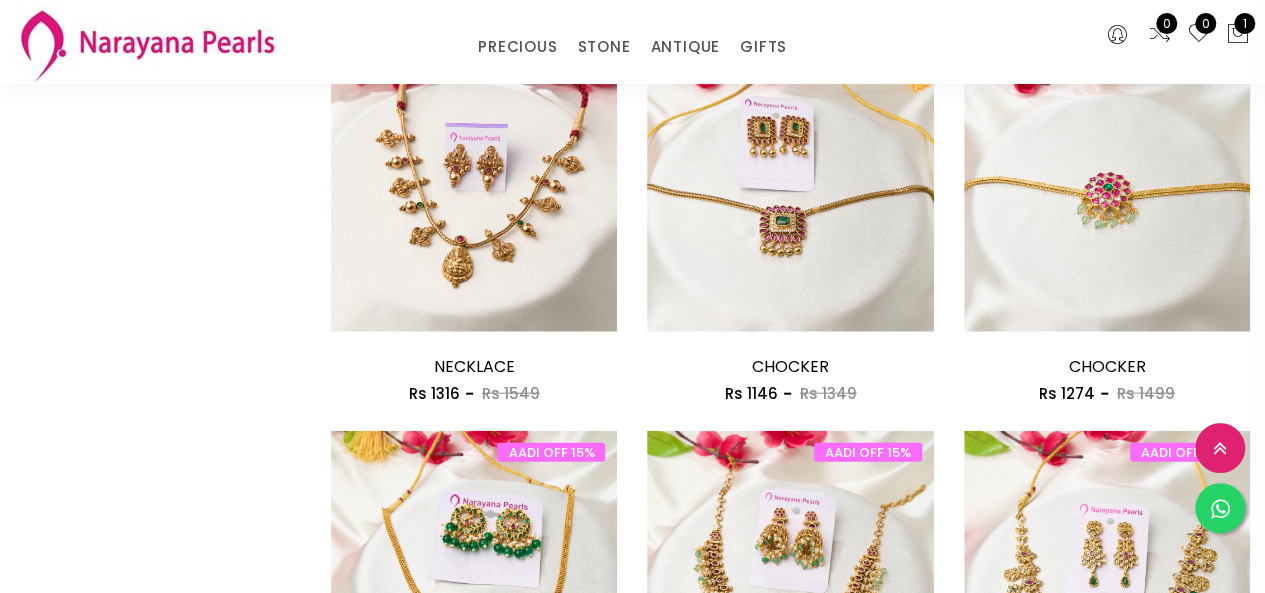 scroll, scrollTop: 2700, scrollLeft: 0, axis: vertical 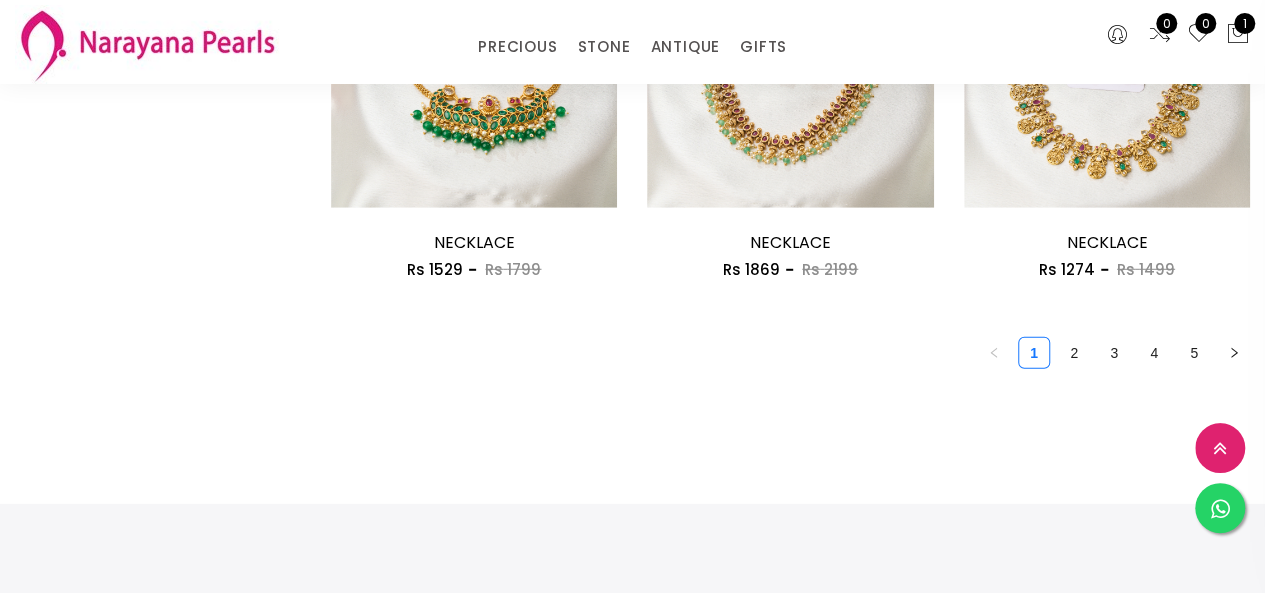 click on "2" at bounding box center [1074, 353] 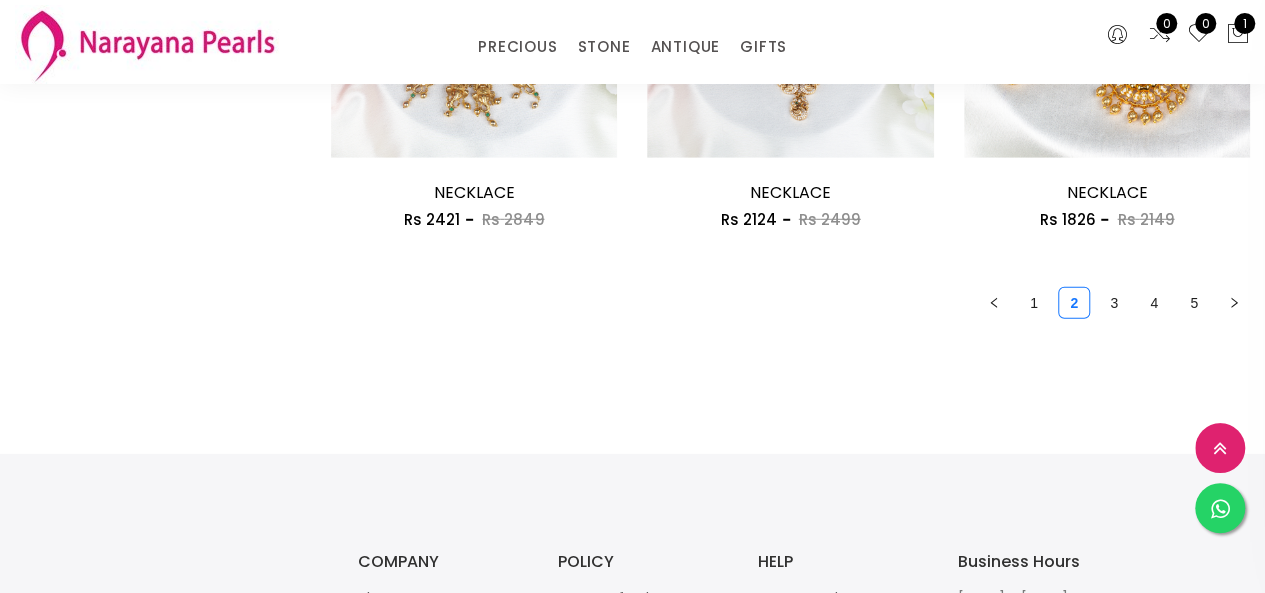 scroll, scrollTop: 2800, scrollLeft: 0, axis: vertical 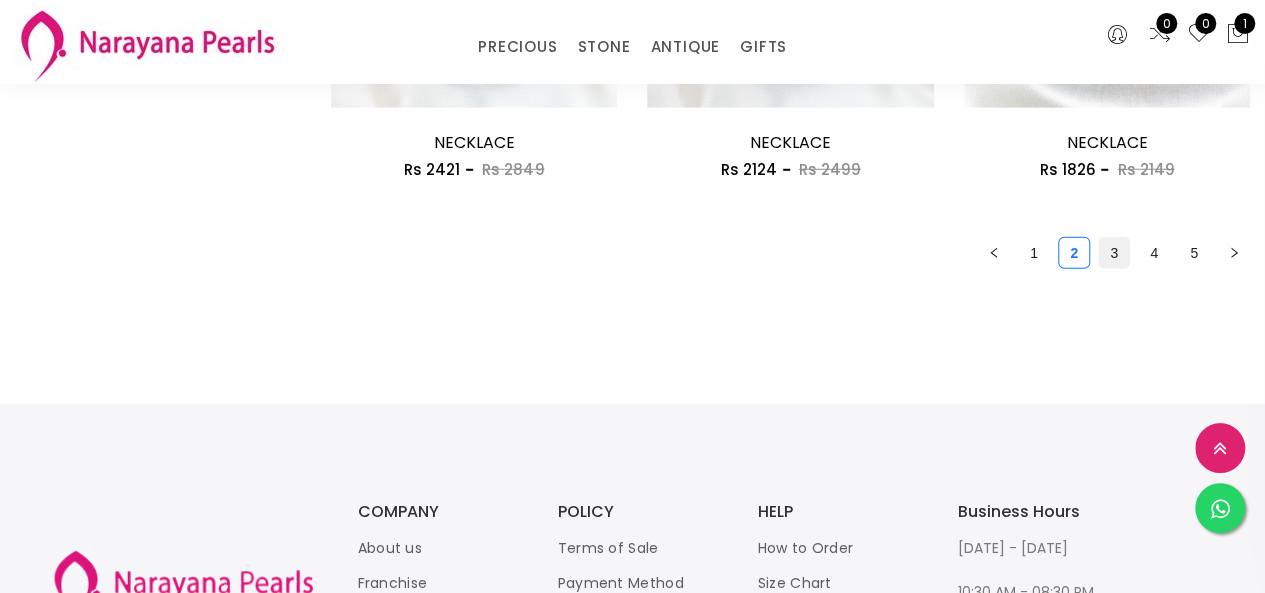 click on "3" at bounding box center [1114, 253] 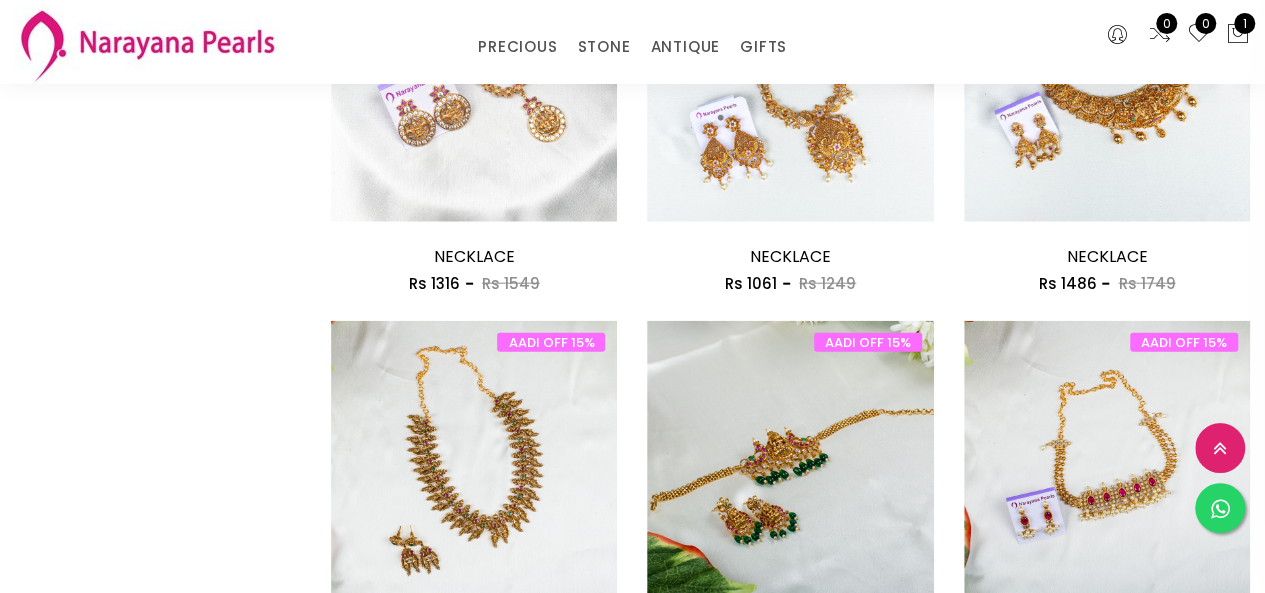scroll, scrollTop: 2800, scrollLeft: 0, axis: vertical 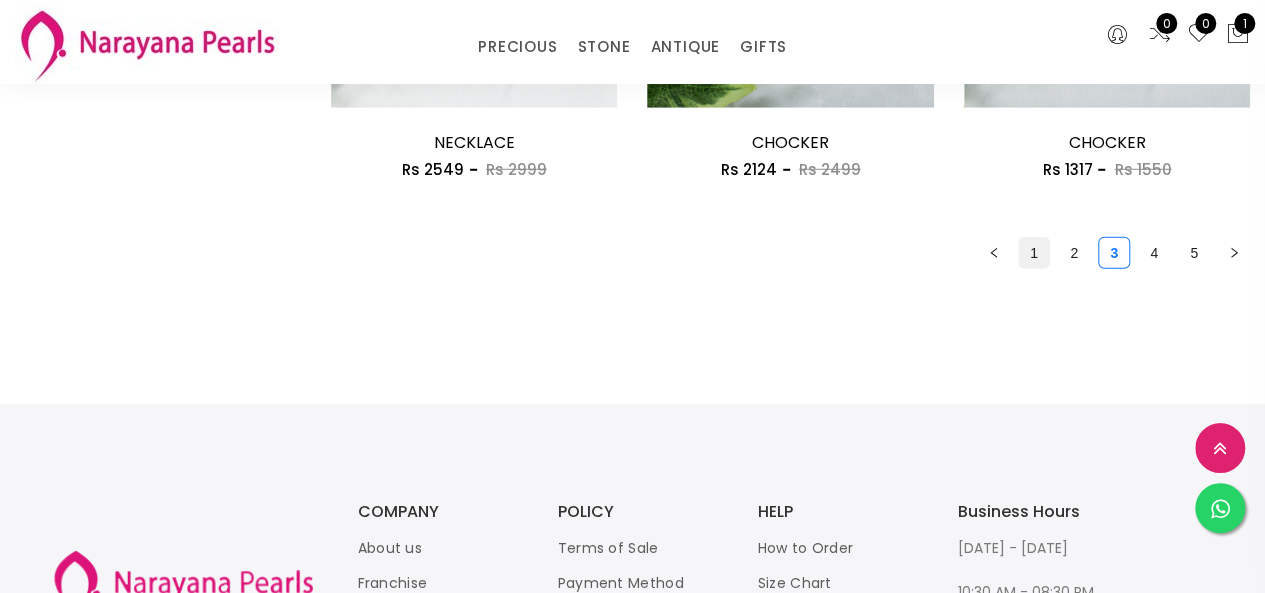 click on "1" at bounding box center [1034, 253] 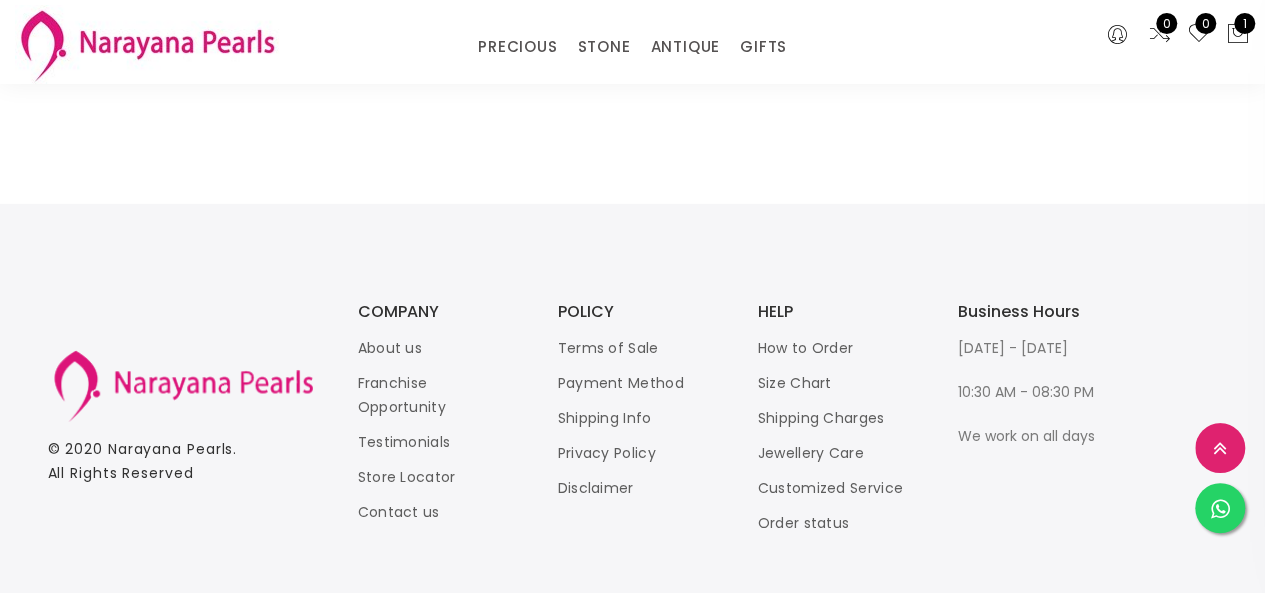 scroll, scrollTop: 2800, scrollLeft: 0, axis: vertical 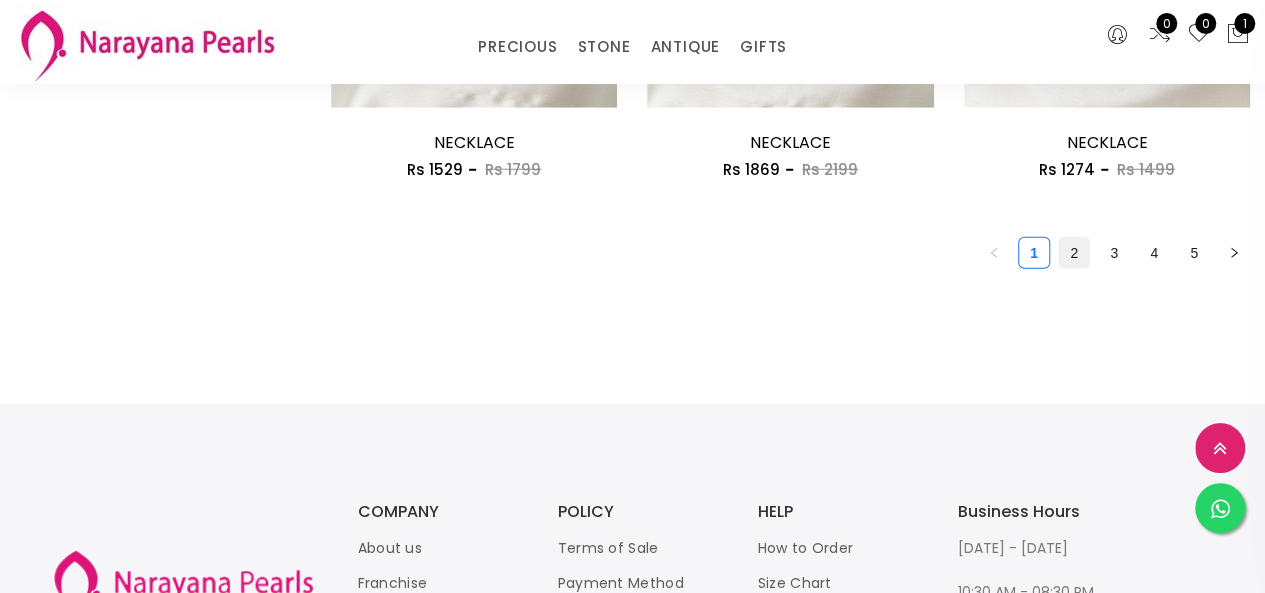 click on "2" at bounding box center [1074, 253] 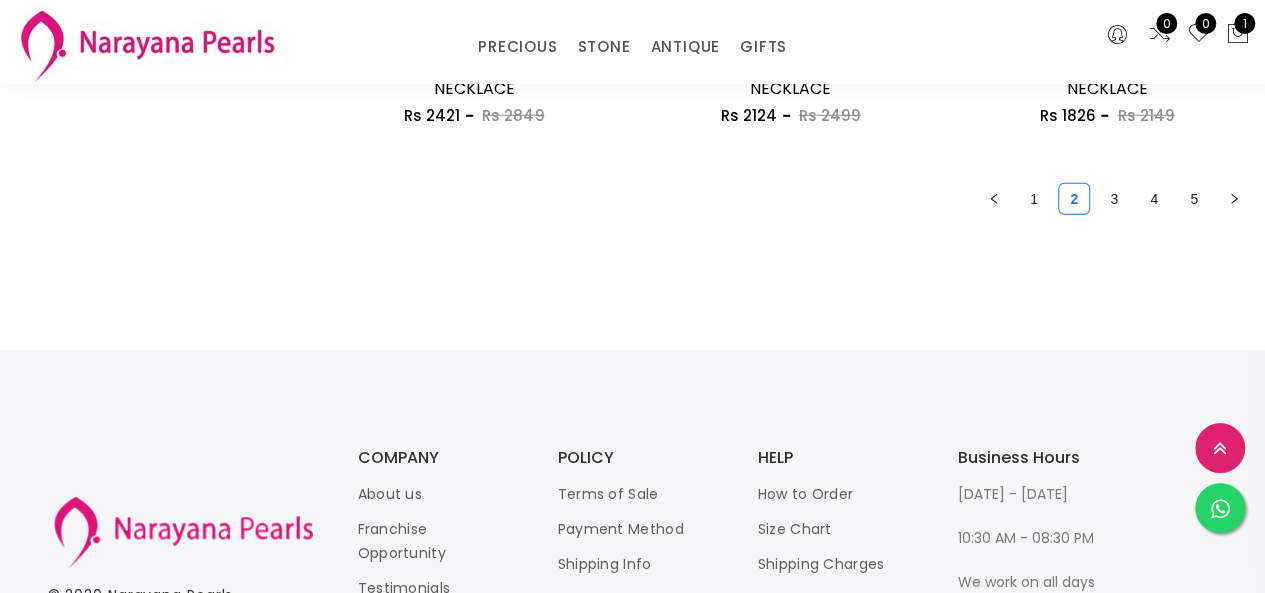 scroll, scrollTop: 2800, scrollLeft: 0, axis: vertical 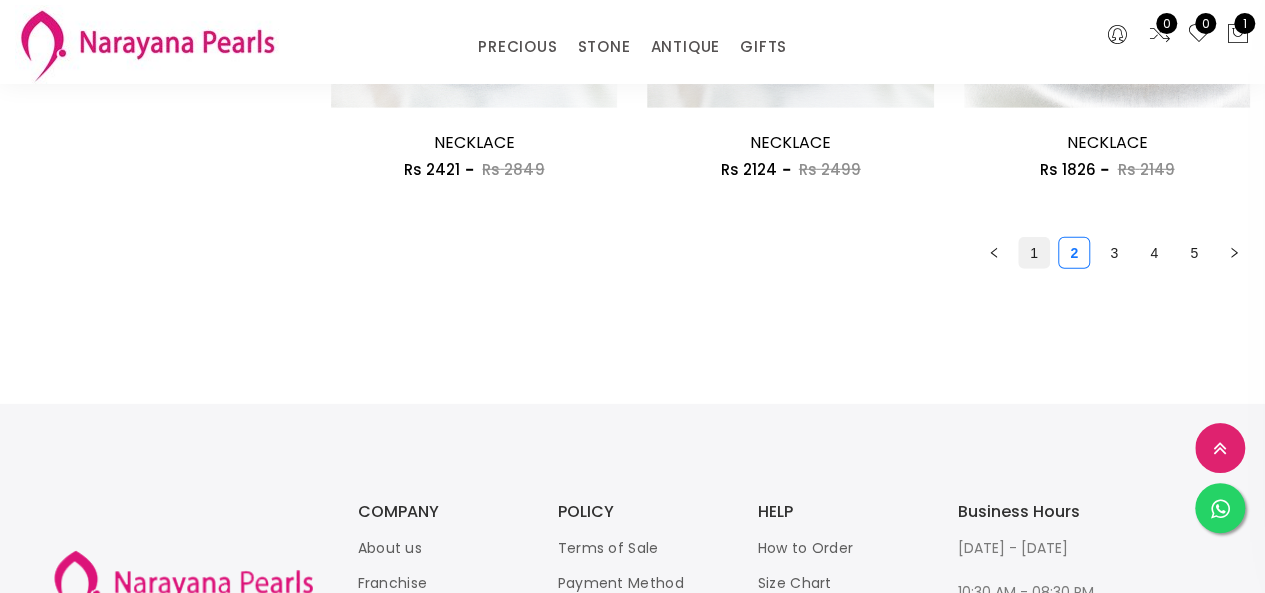 click on "1" at bounding box center (1034, 253) 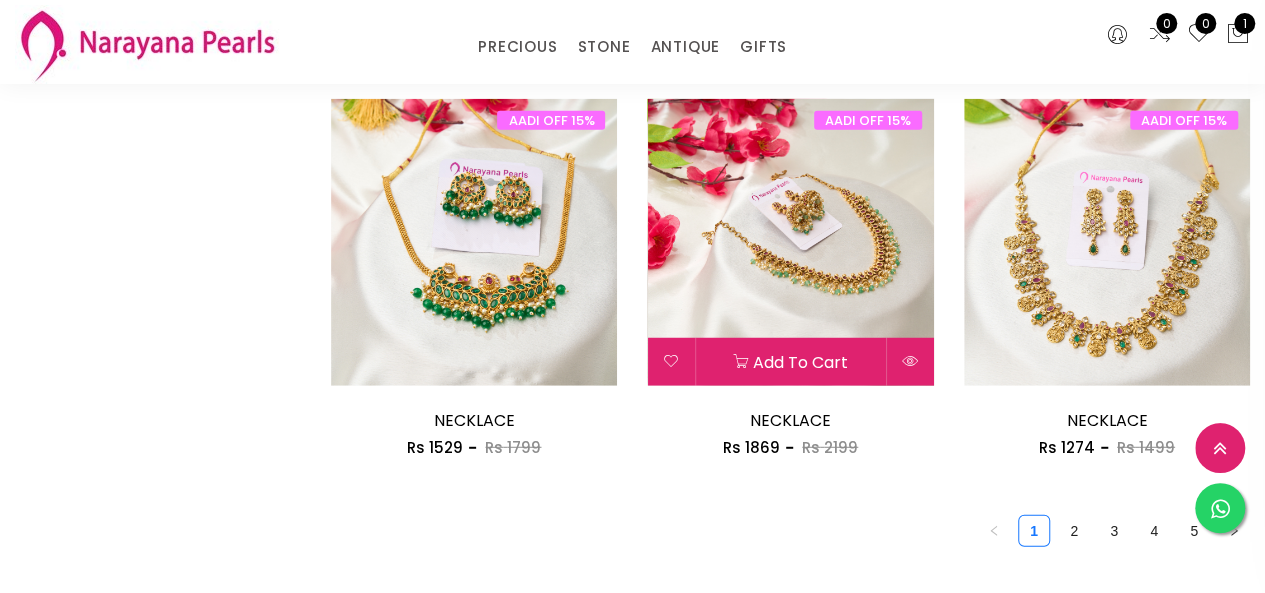 scroll, scrollTop: 2600, scrollLeft: 0, axis: vertical 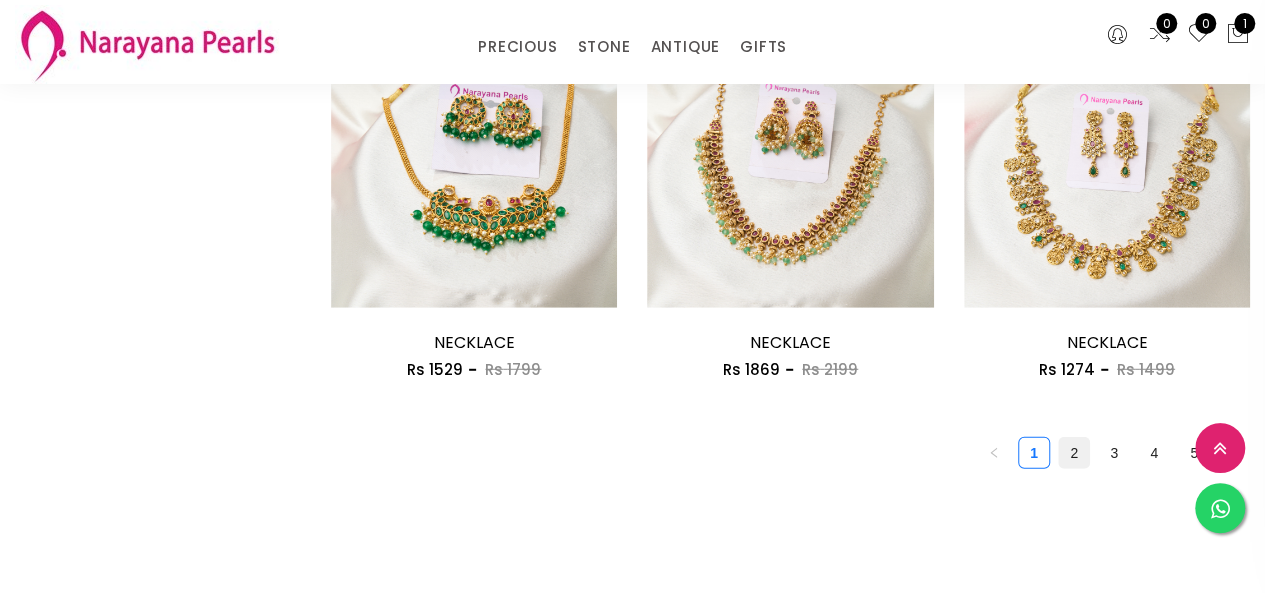 click on "2" at bounding box center (1074, 453) 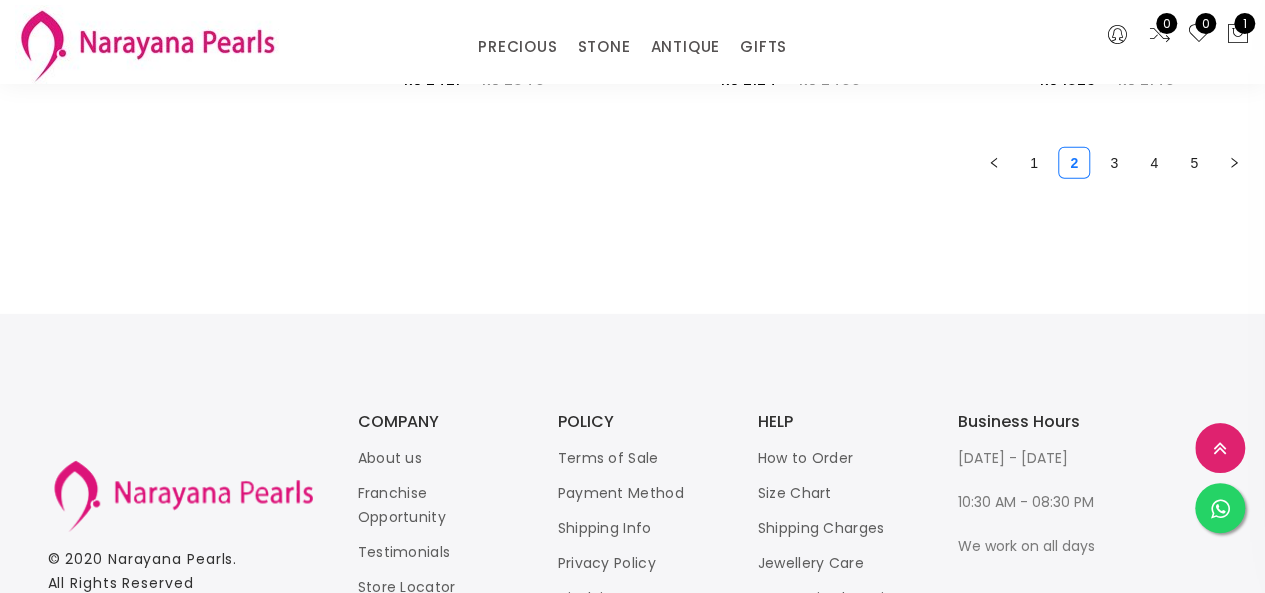 scroll, scrollTop: 2900, scrollLeft: 0, axis: vertical 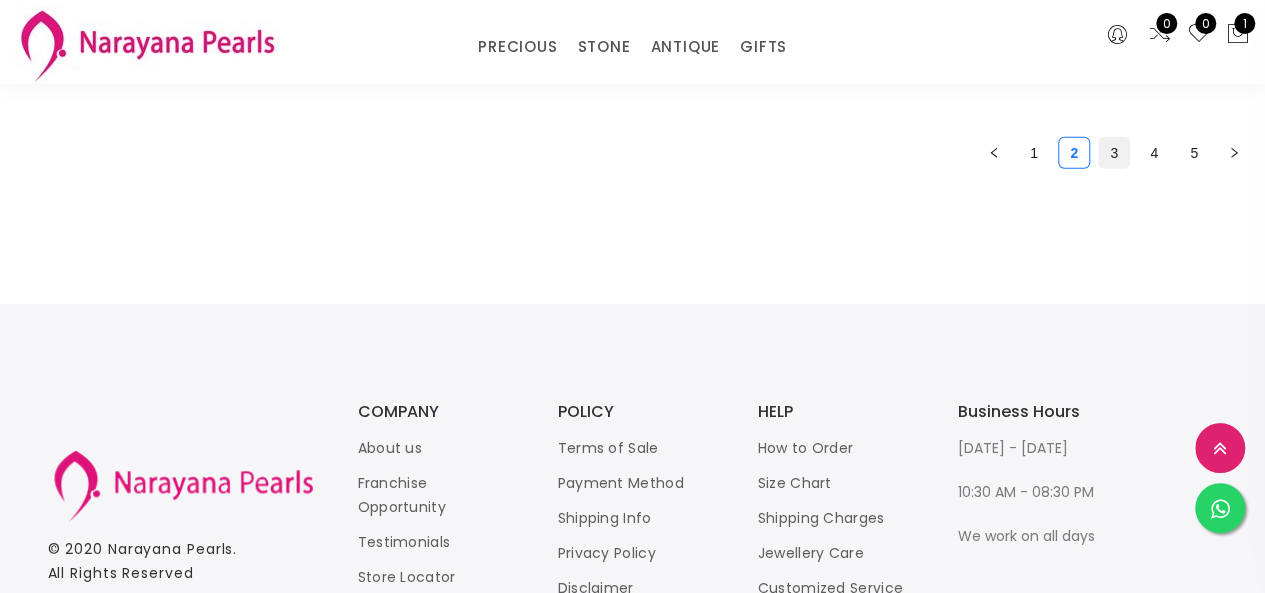 click on "3" at bounding box center [1114, 153] 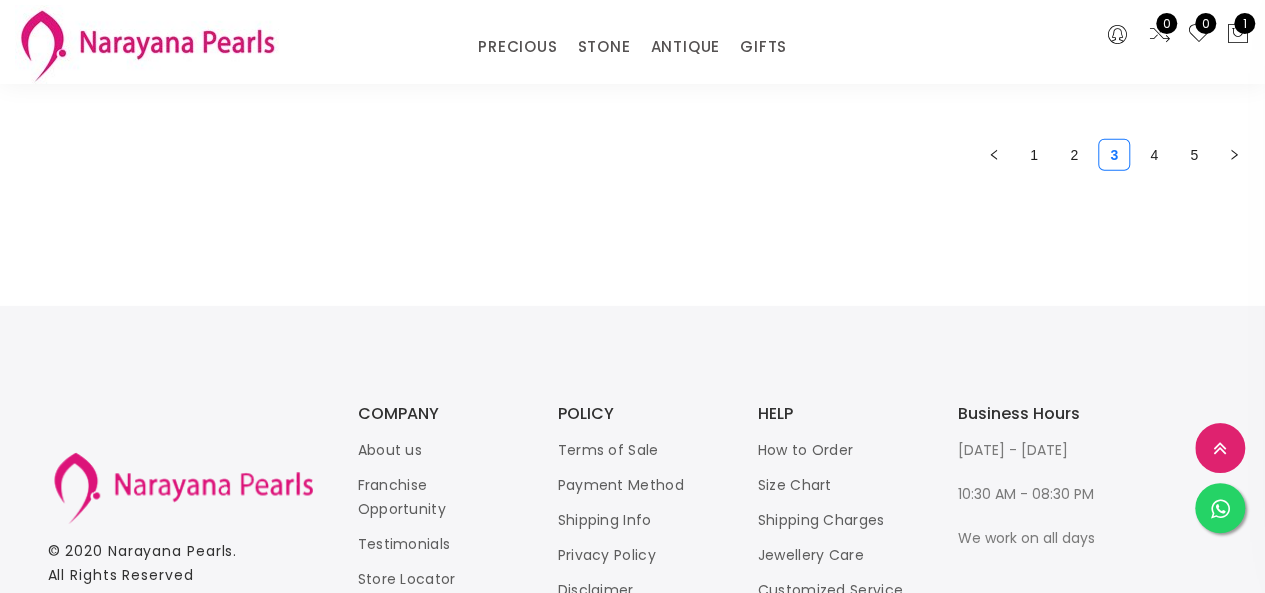 scroll, scrollTop: 2900, scrollLeft: 0, axis: vertical 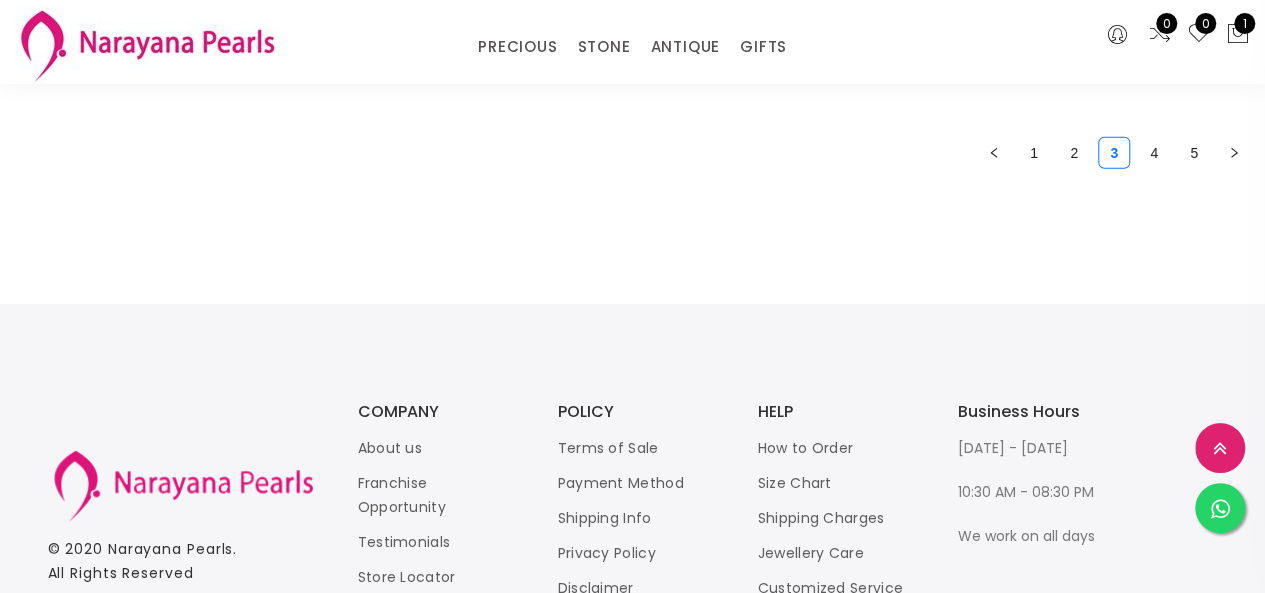 drag, startPoint x: 1066, startPoint y: 144, endPoint x: 1061, endPoint y: 153, distance: 10.29563 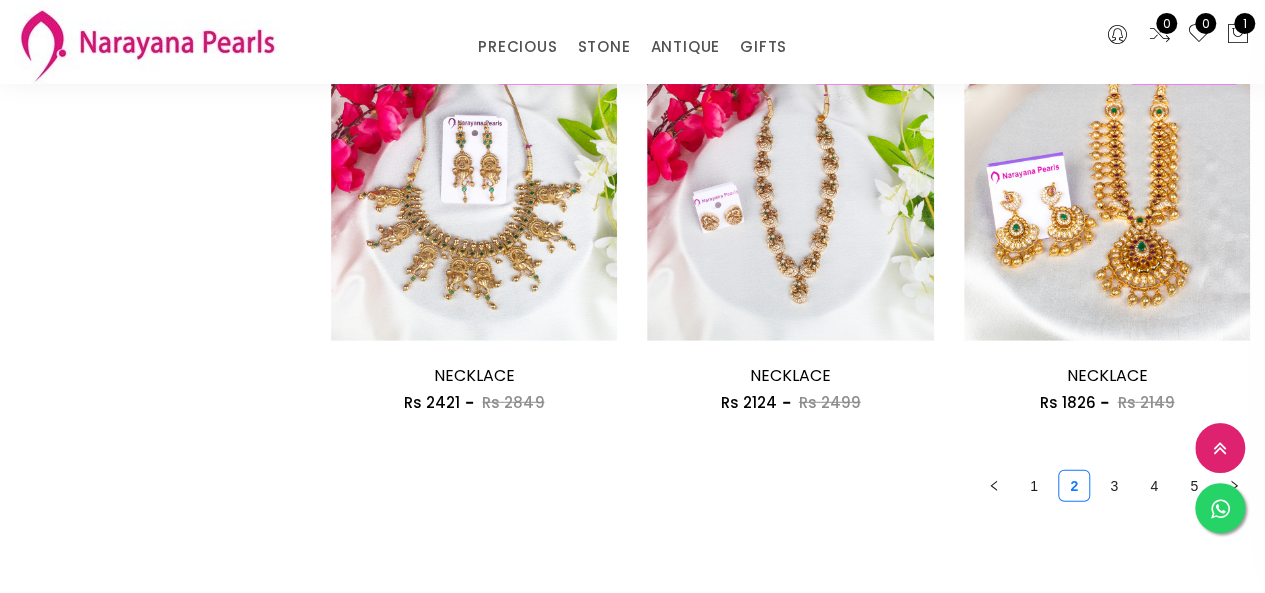 scroll, scrollTop: 2700, scrollLeft: 0, axis: vertical 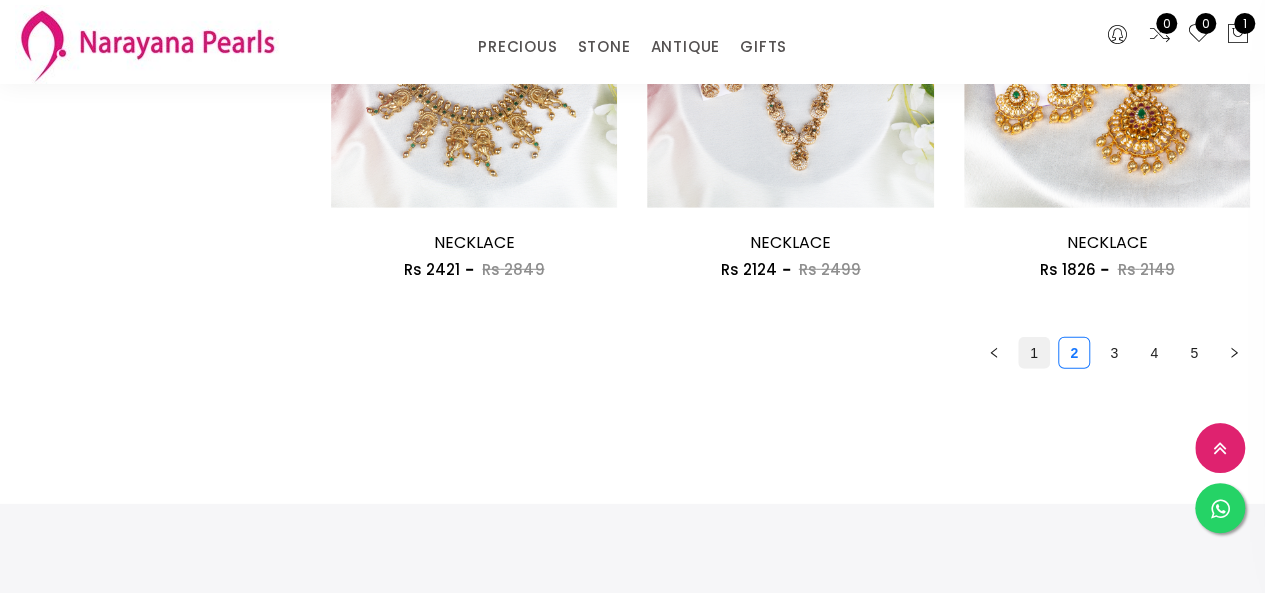 click on "1" at bounding box center (1034, 353) 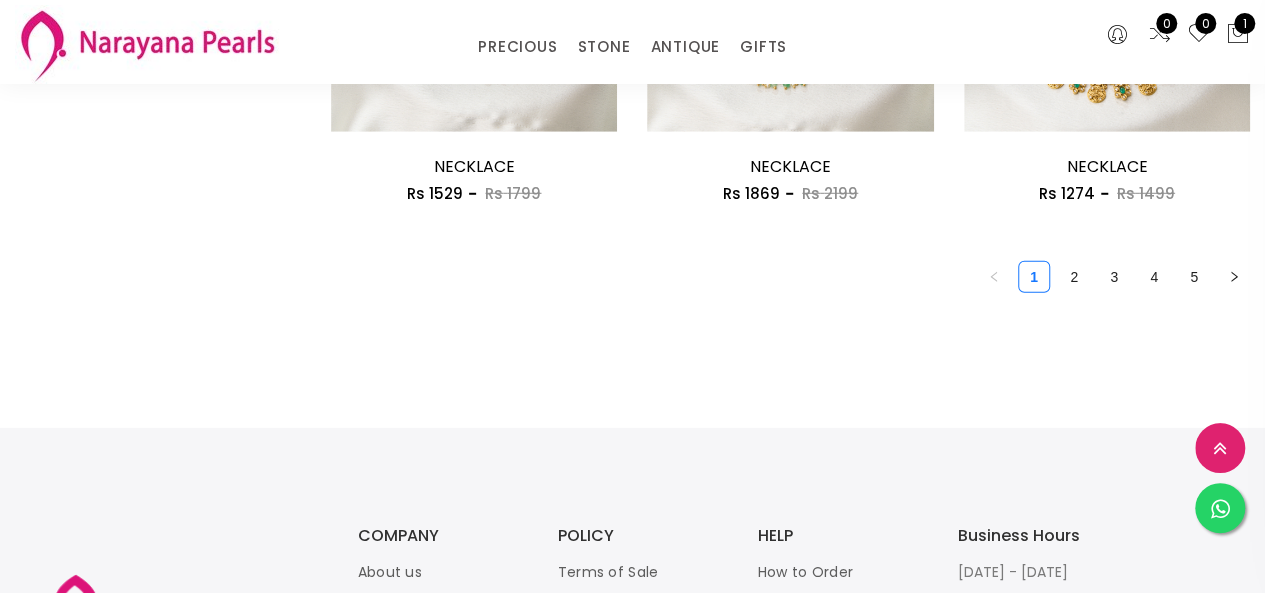 scroll, scrollTop: 2800, scrollLeft: 0, axis: vertical 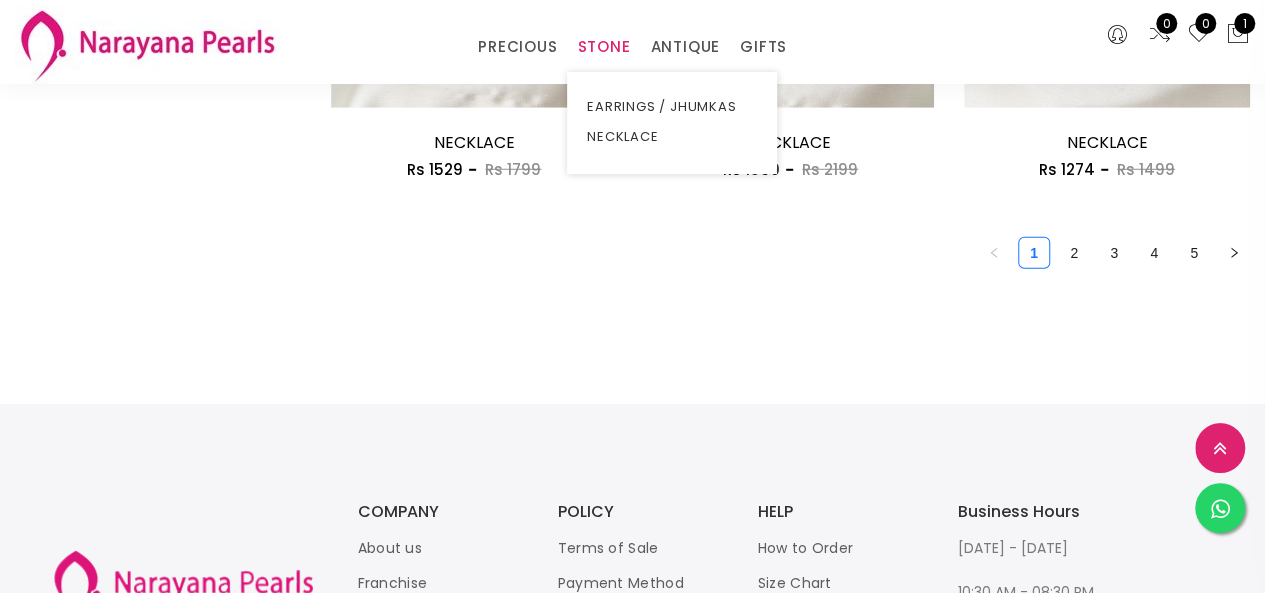 click on "STONE" at bounding box center (603, 47) 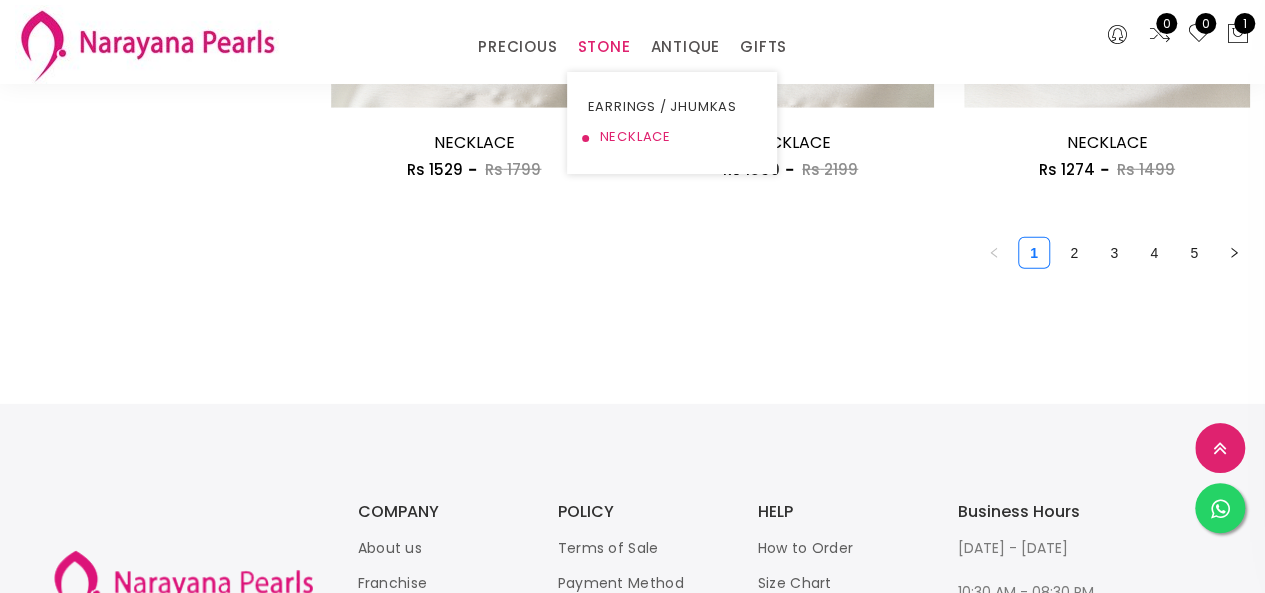 click on "NECKLACE" at bounding box center [672, 137] 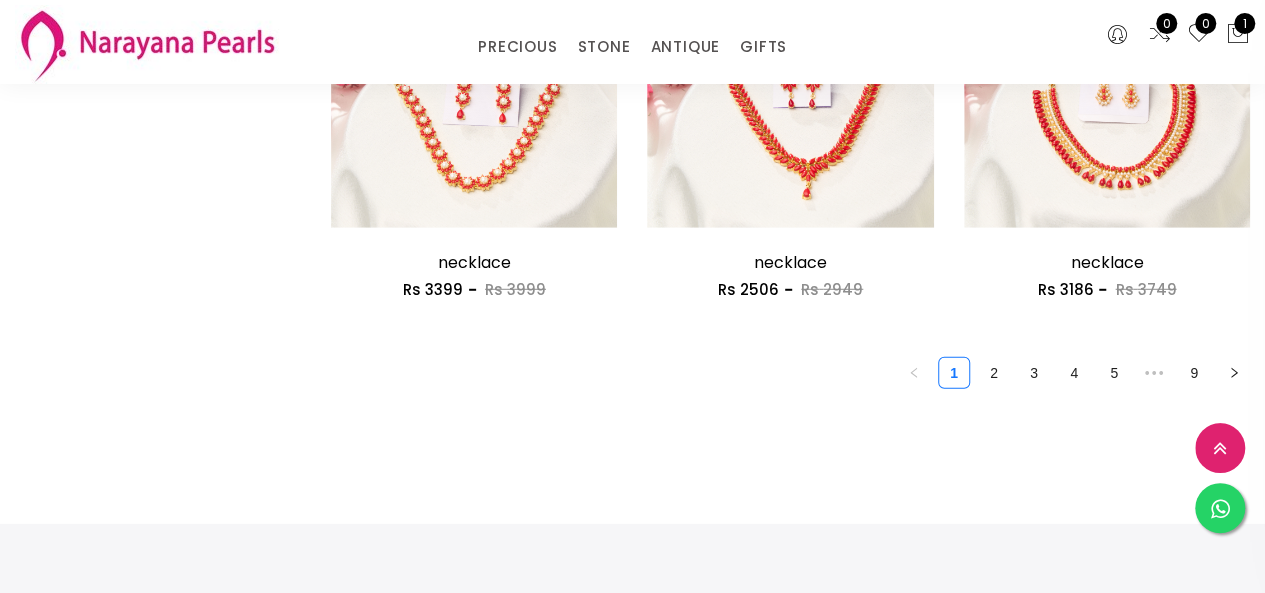 scroll, scrollTop: 2857, scrollLeft: 0, axis: vertical 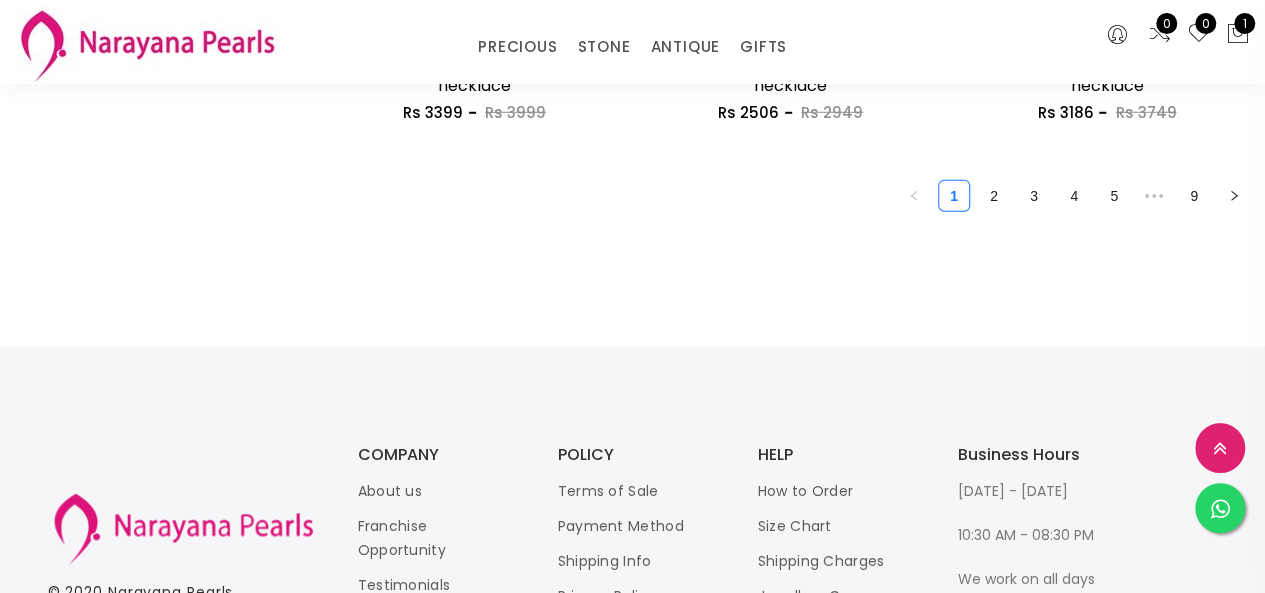 click on "2" at bounding box center (994, 196) 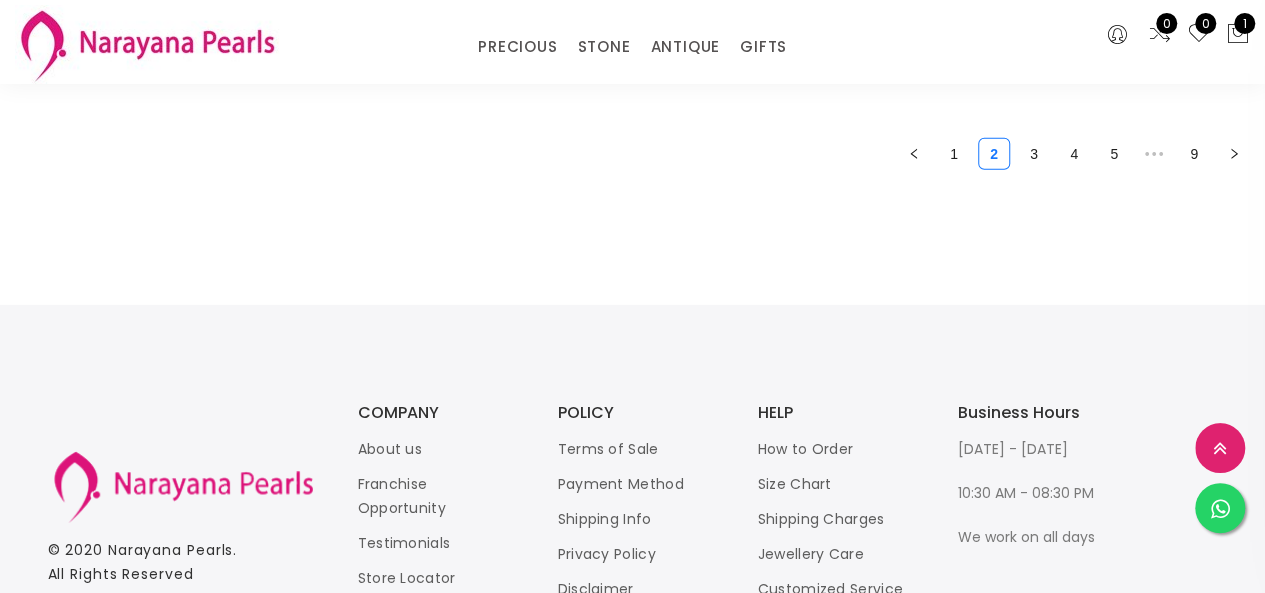 scroll, scrollTop: 2900, scrollLeft: 0, axis: vertical 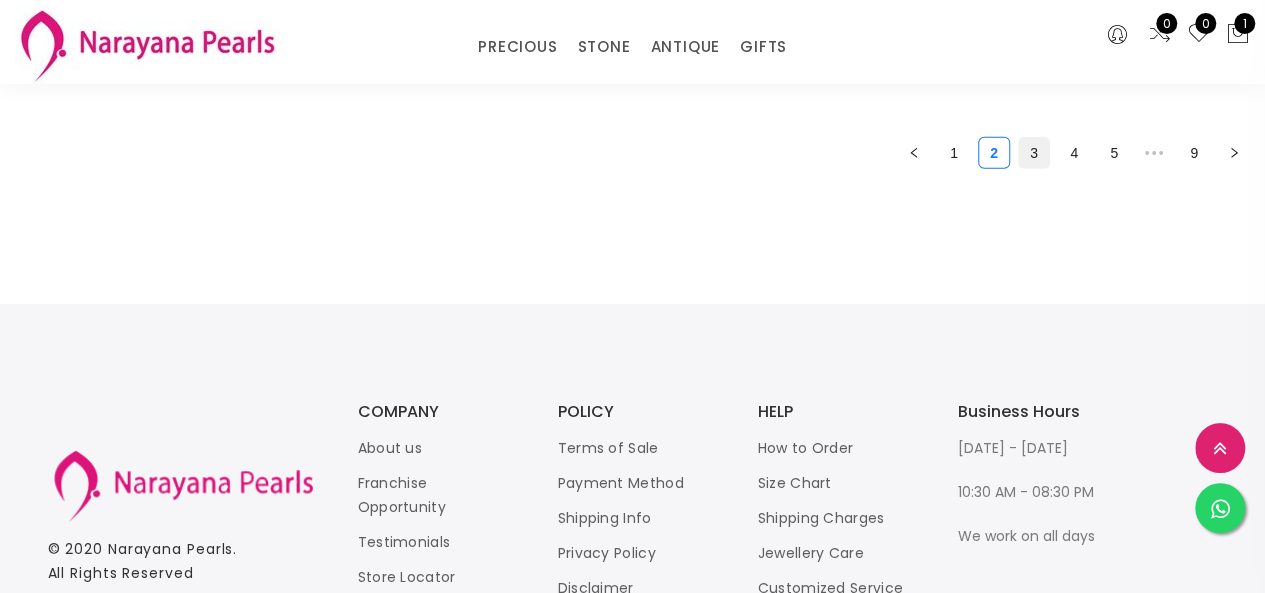 click on "3" at bounding box center [1034, 153] 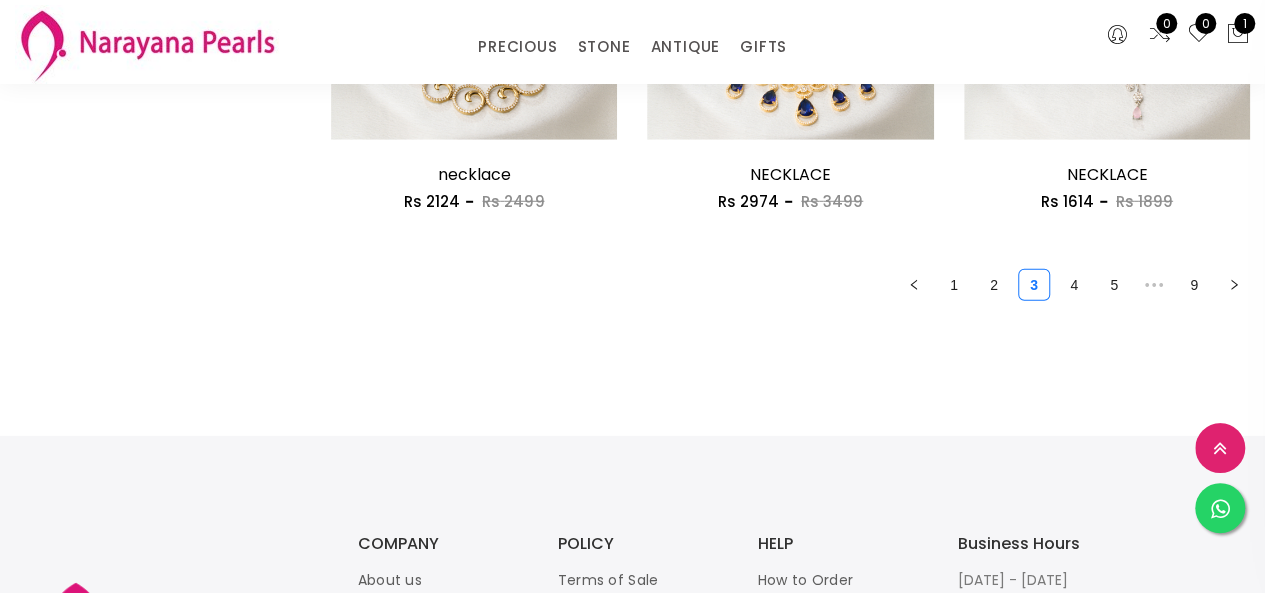 scroll, scrollTop: 2800, scrollLeft: 0, axis: vertical 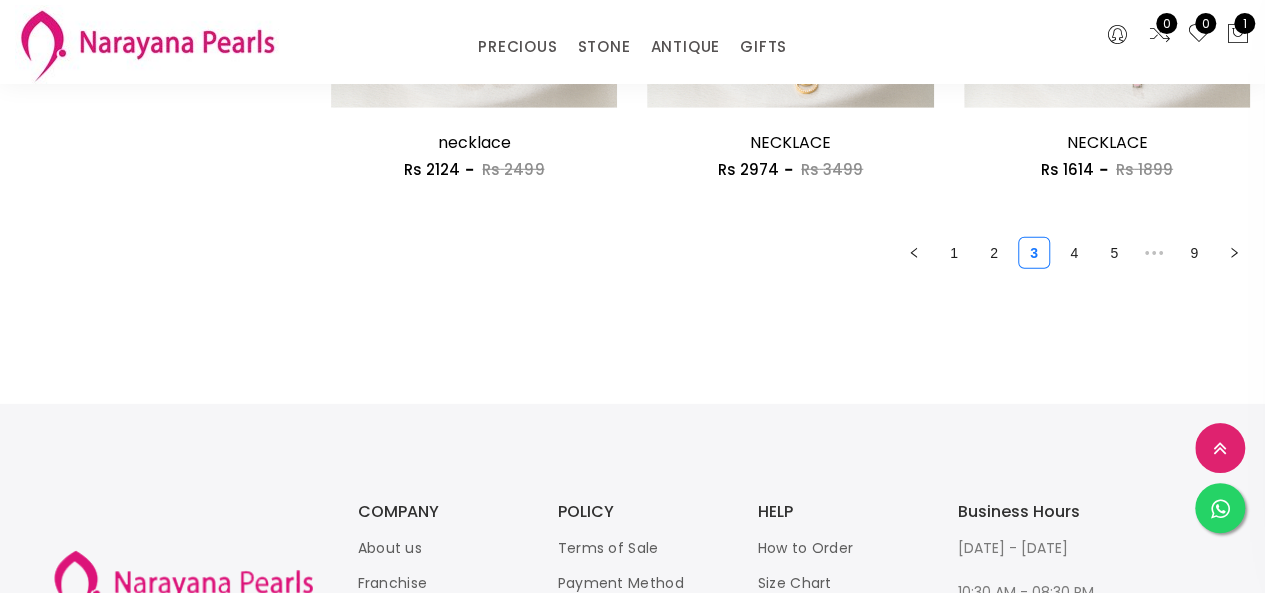 click on "4" at bounding box center [1074, 253] 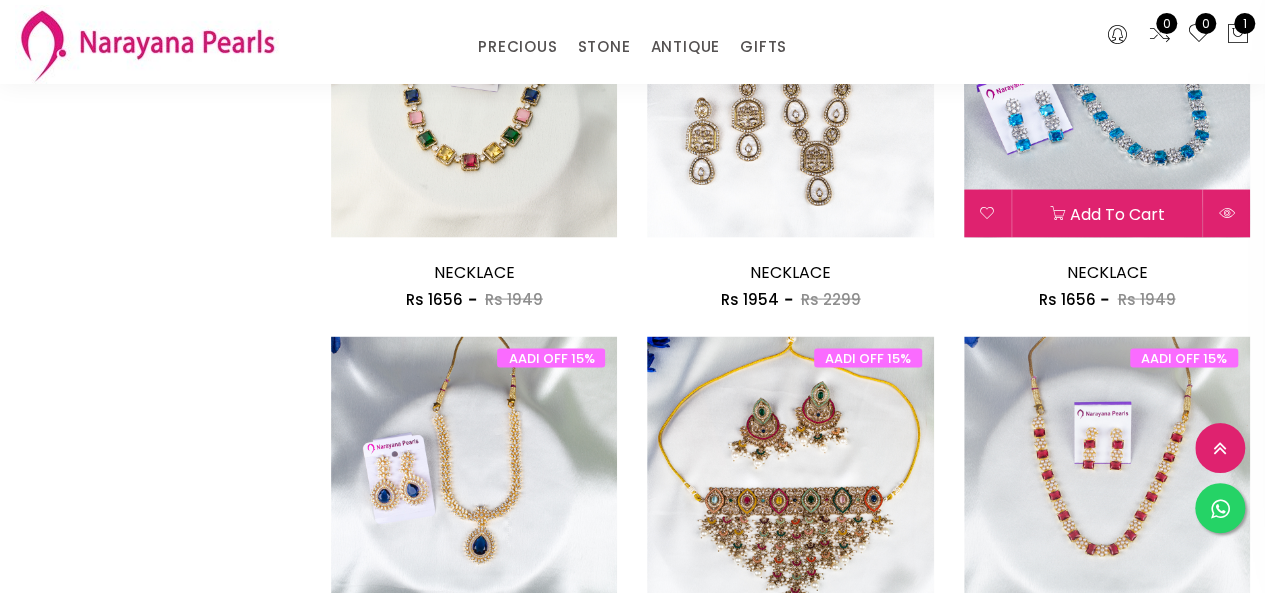 scroll, scrollTop: 1900, scrollLeft: 0, axis: vertical 